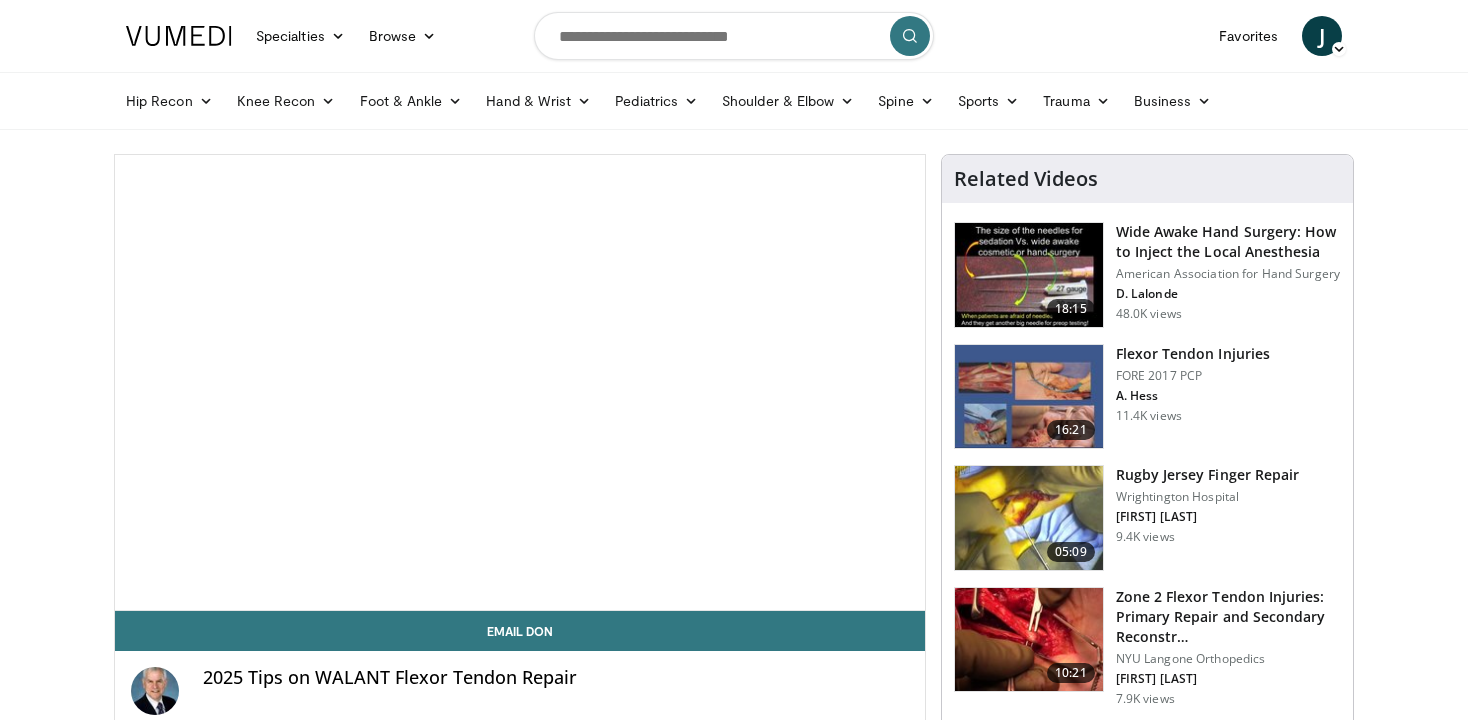 scroll, scrollTop: 0, scrollLeft: 0, axis: both 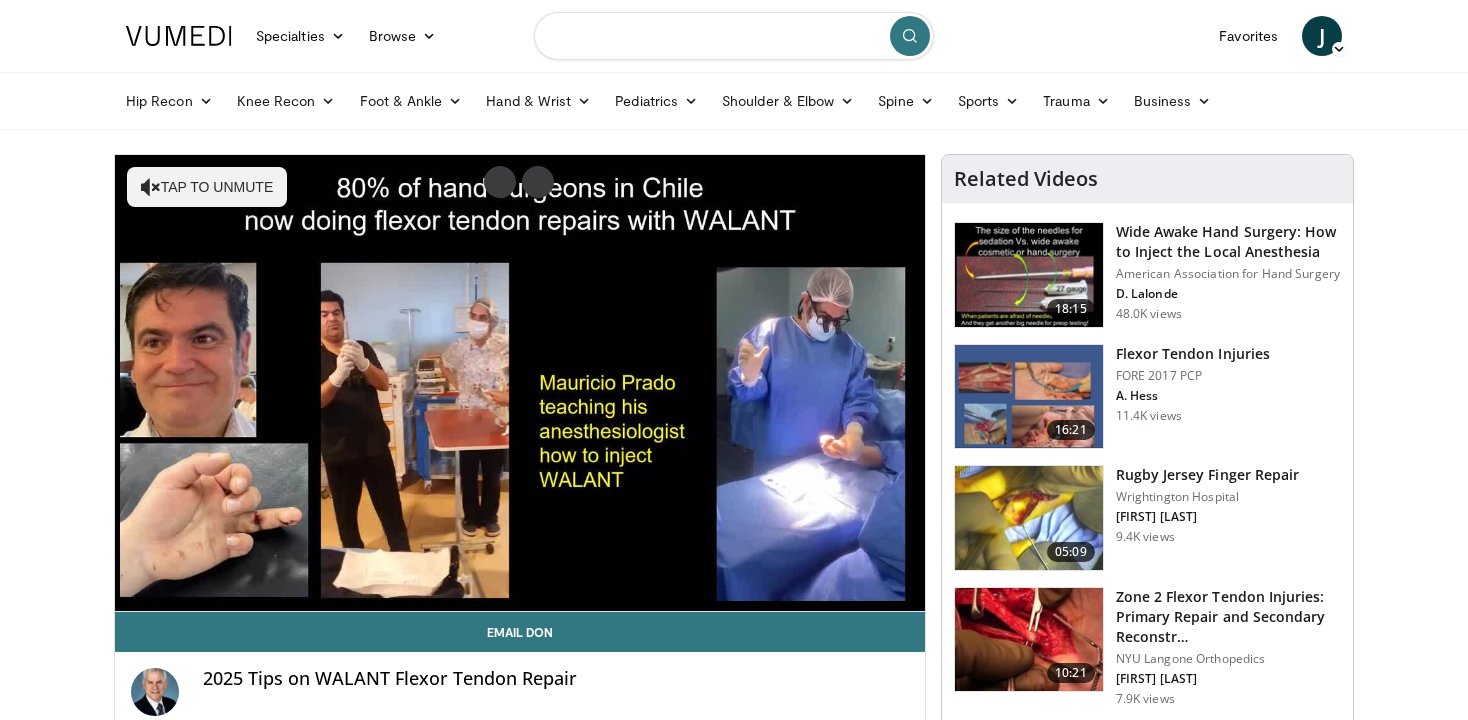 click at bounding box center (734, 36) 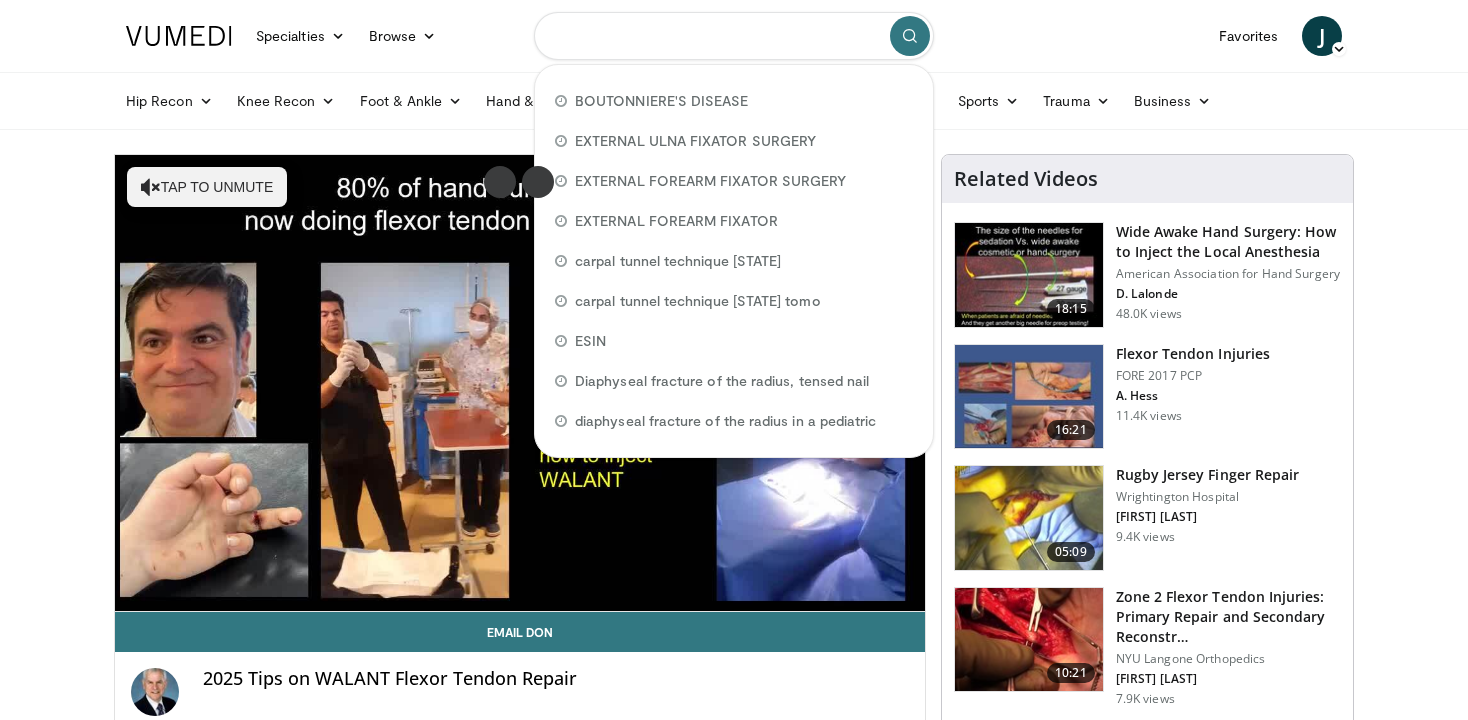 paste on "**********" 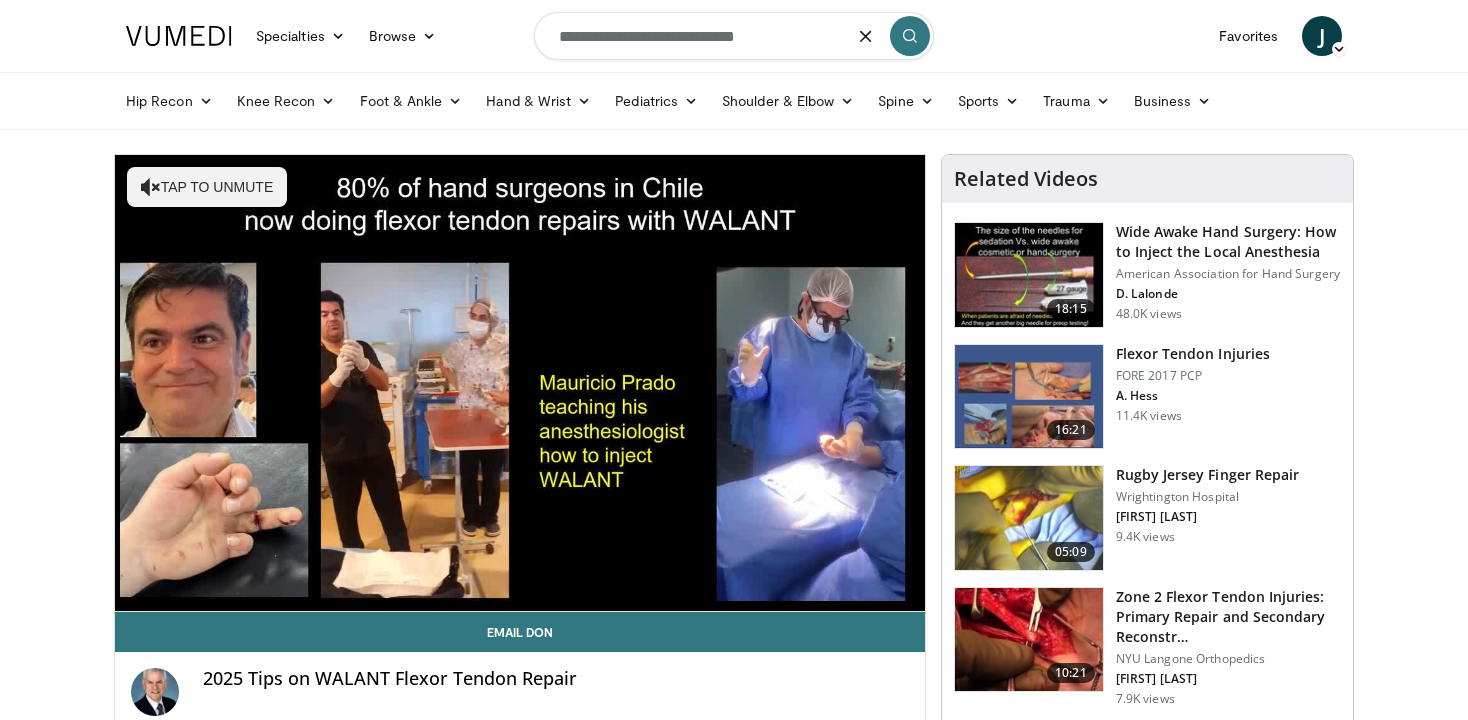 type on "**********" 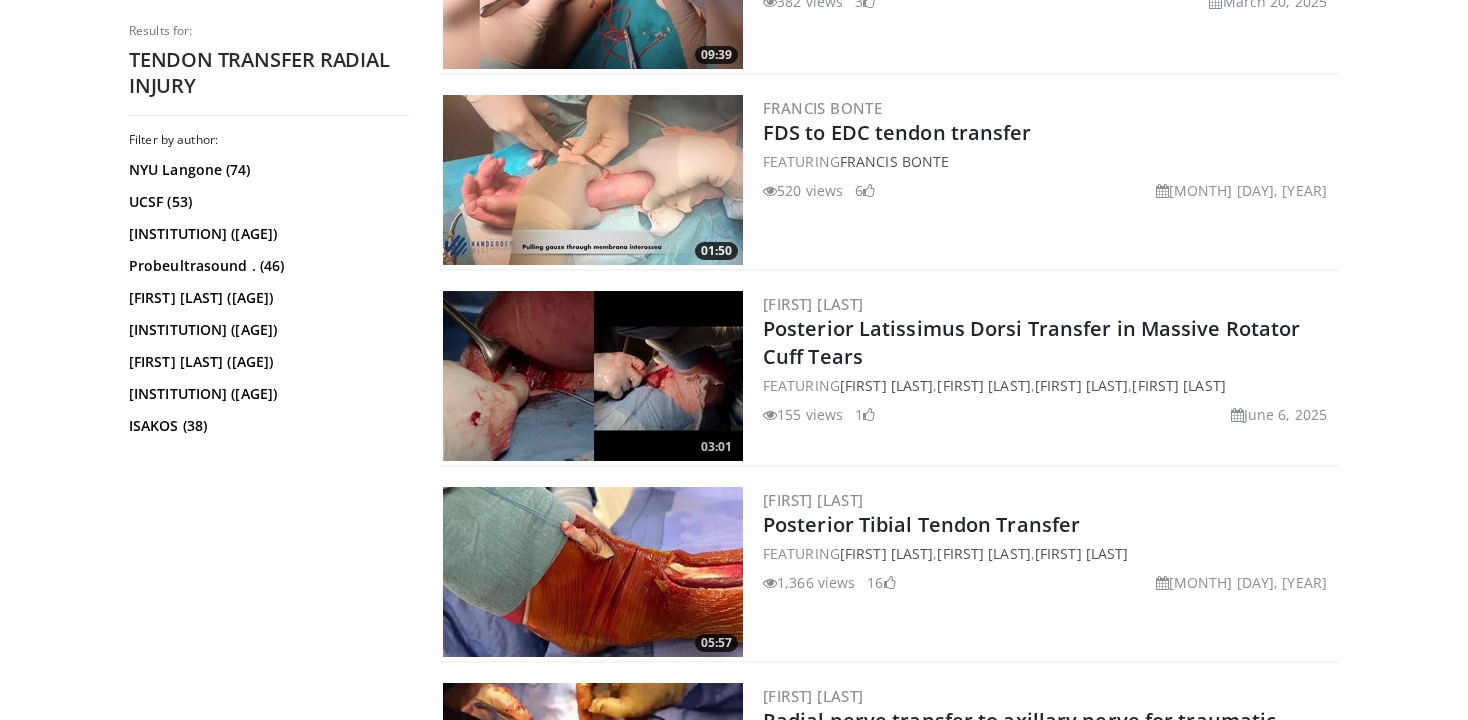 scroll, scrollTop: 2680, scrollLeft: 0, axis: vertical 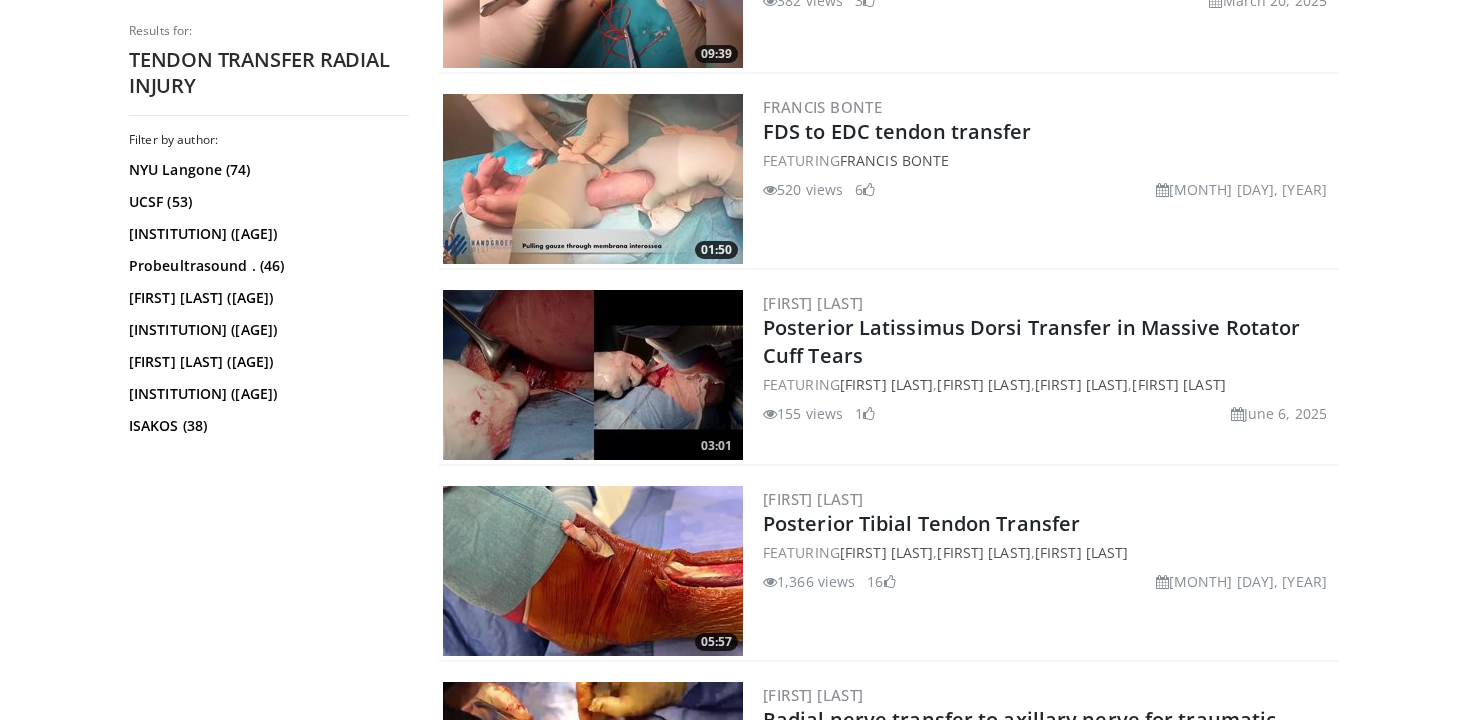 click at bounding box center [593, 179] 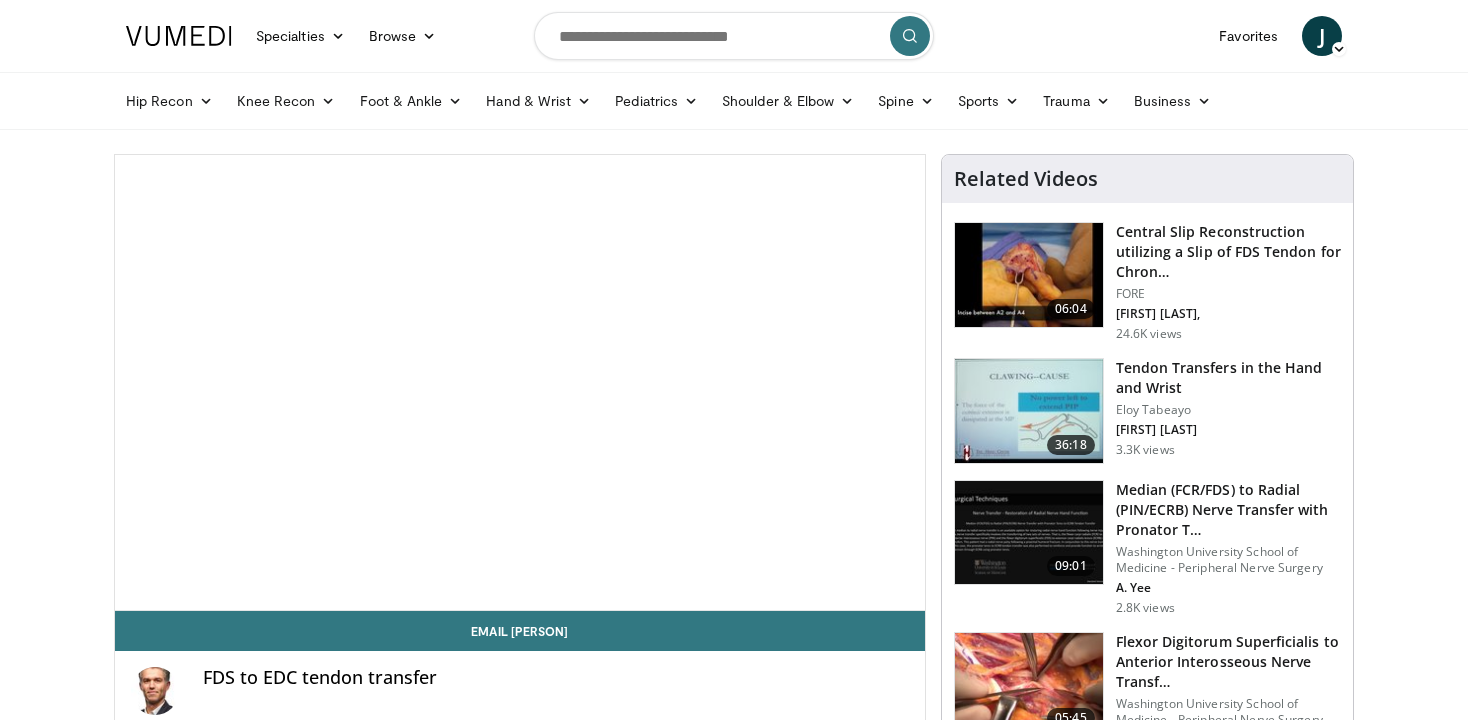 scroll, scrollTop: 0, scrollLeft: 0, axis: both 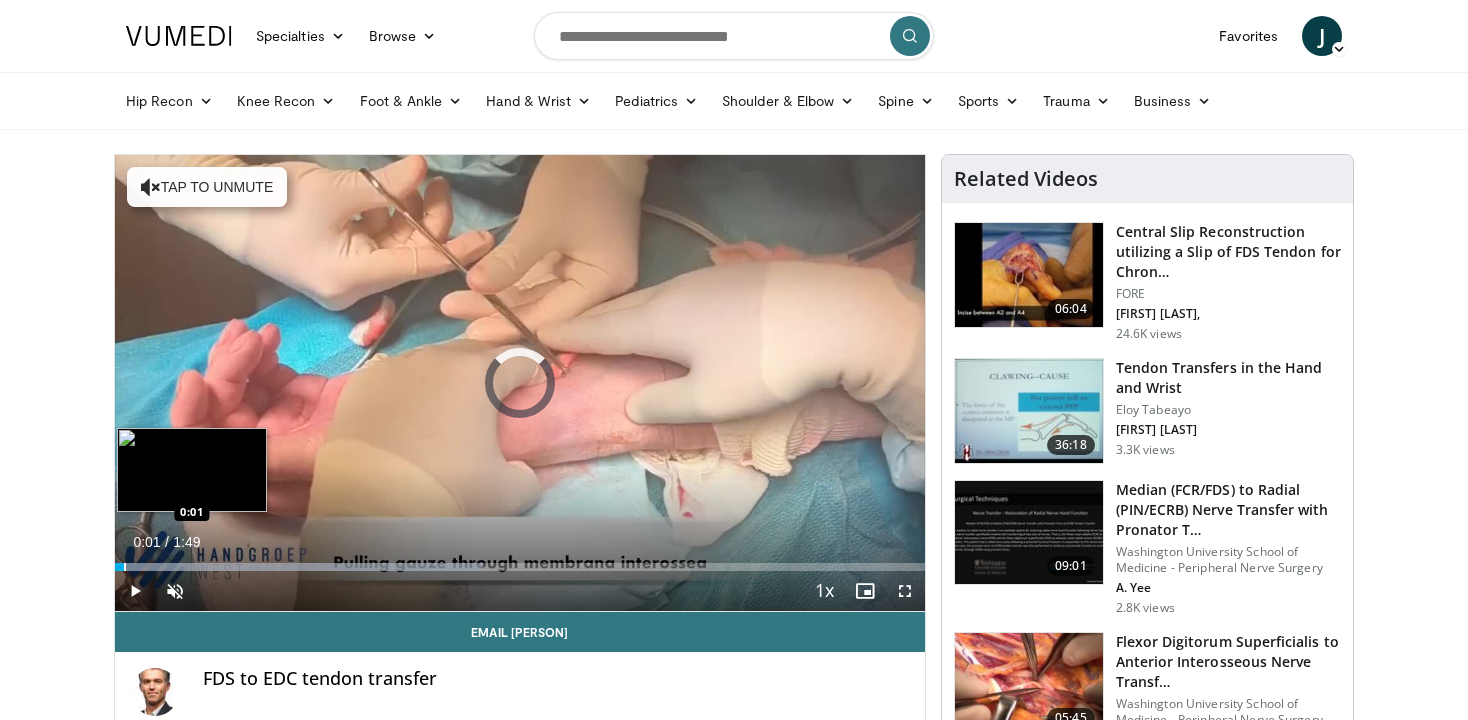 click at bounding box center (125, 567) 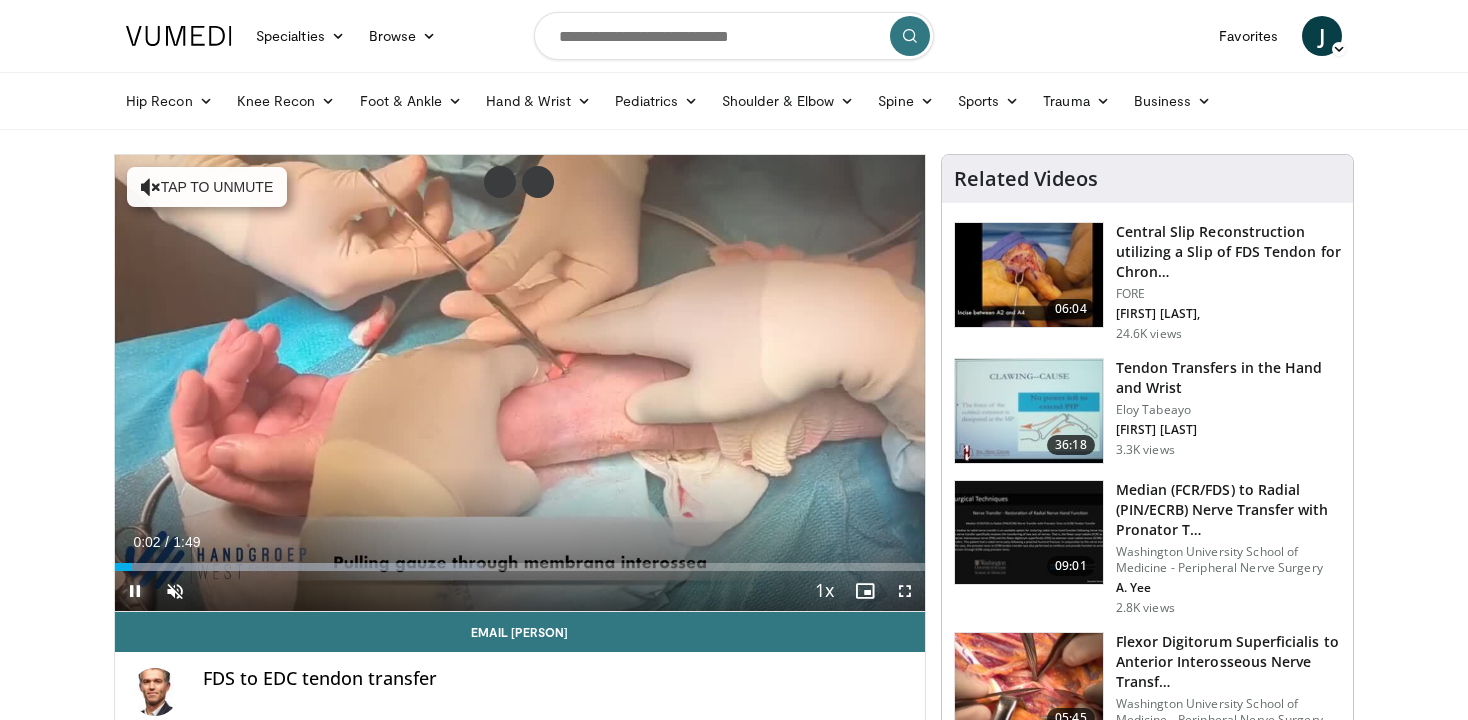 click at bounding box center [135, 591] 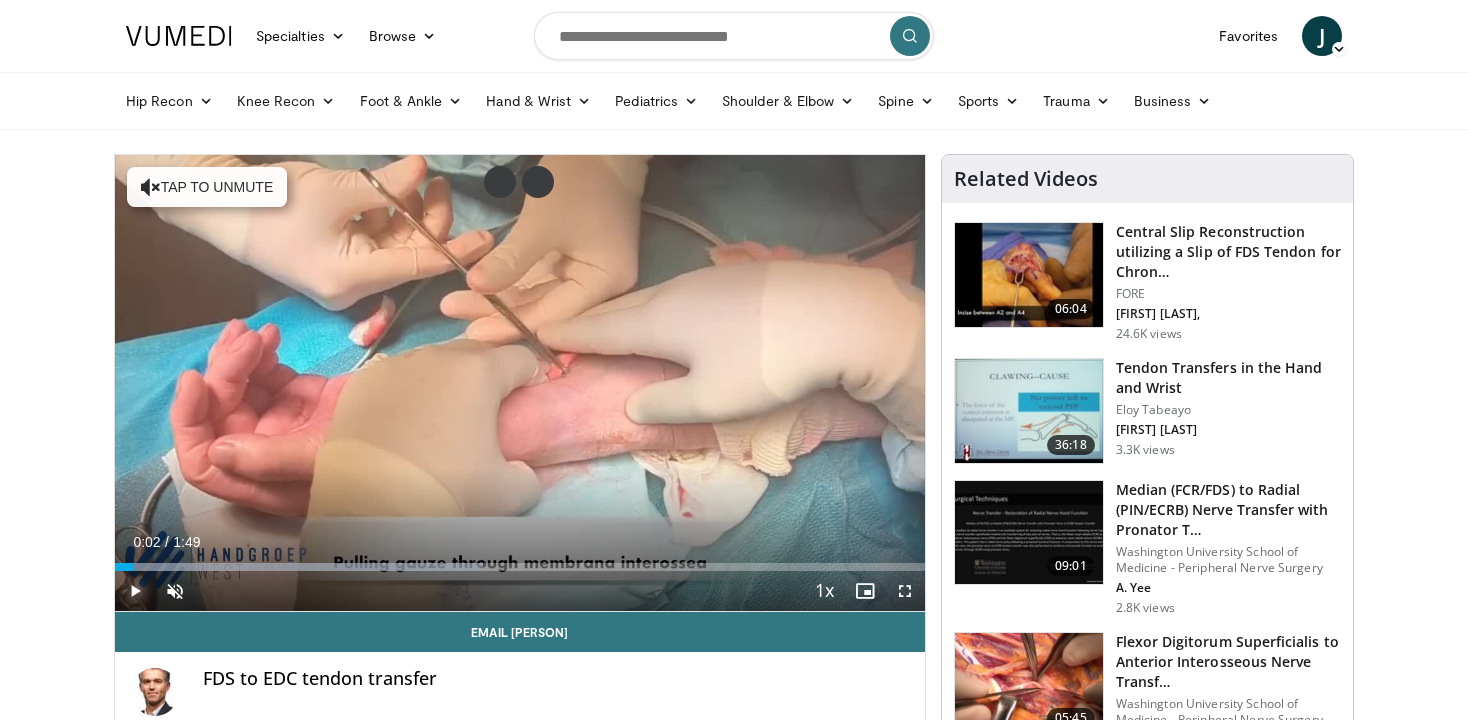 click at bounding box center [135, 591] 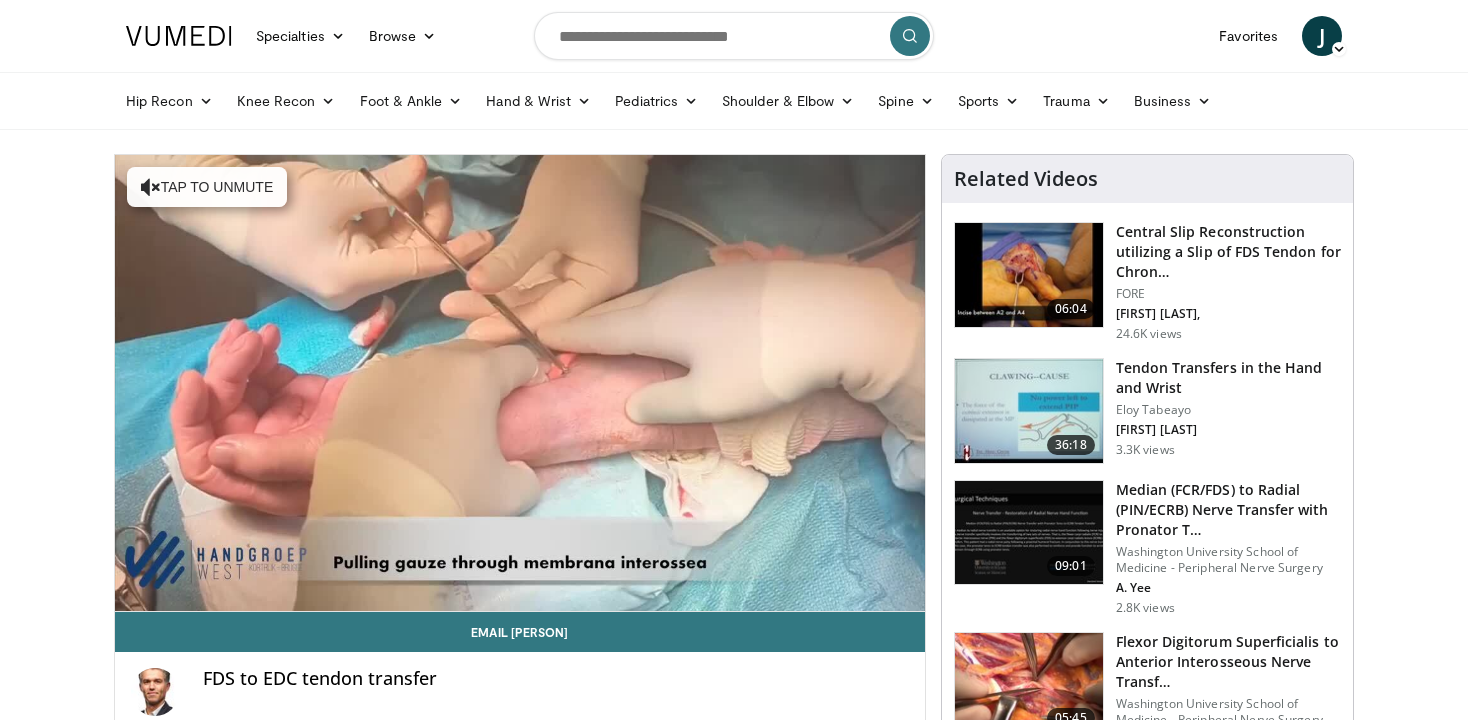 click on "**********" at bounding box center (520, 383) 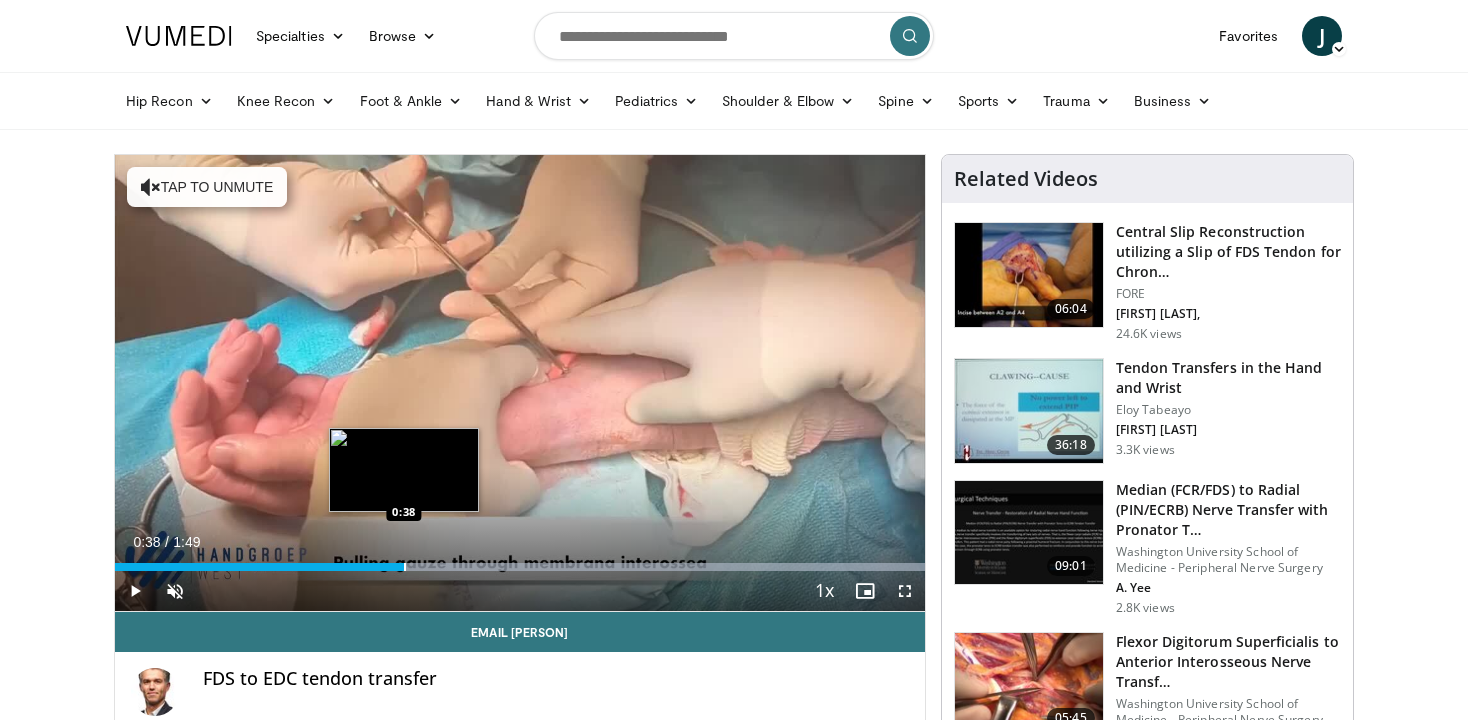 click at bounding box center [405, 567] 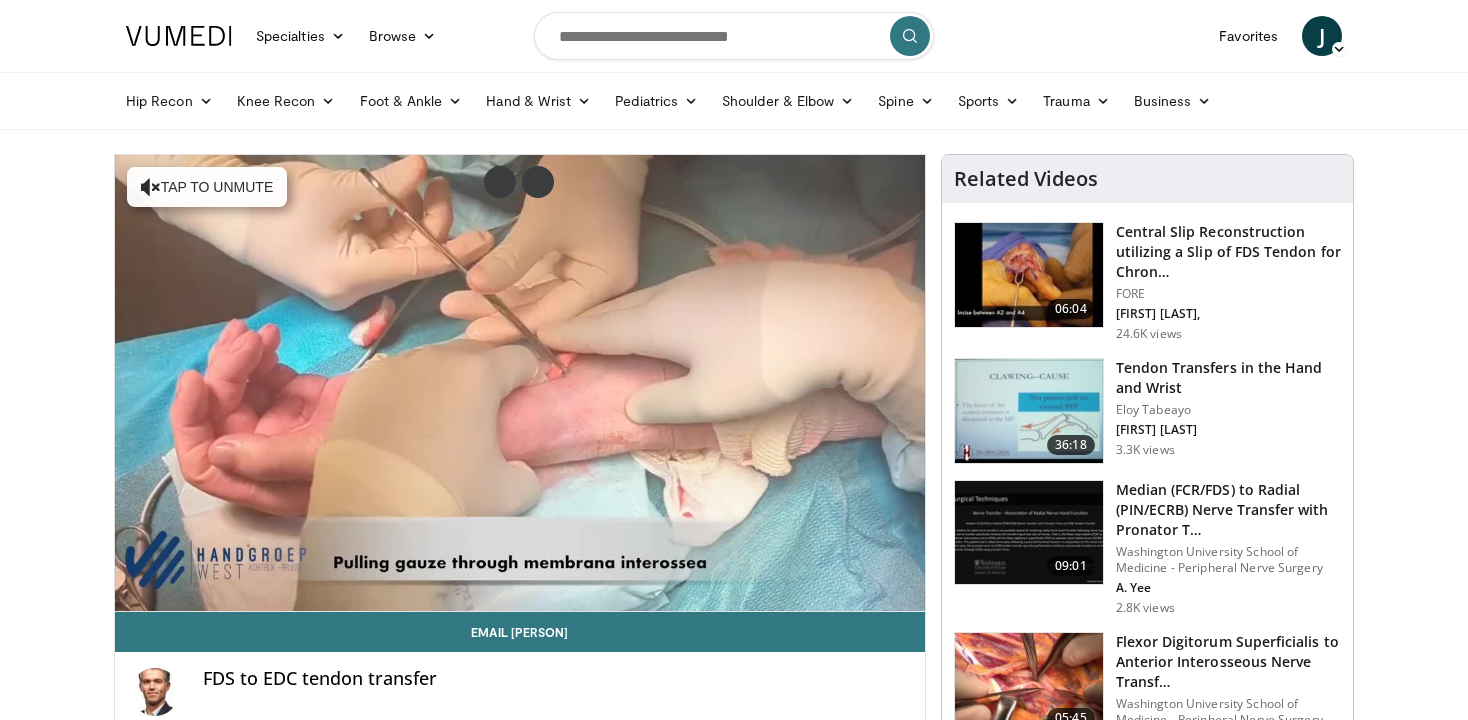 click on "Current Time  0:41 / Duration  1:49" at bounding box center (520, 582) 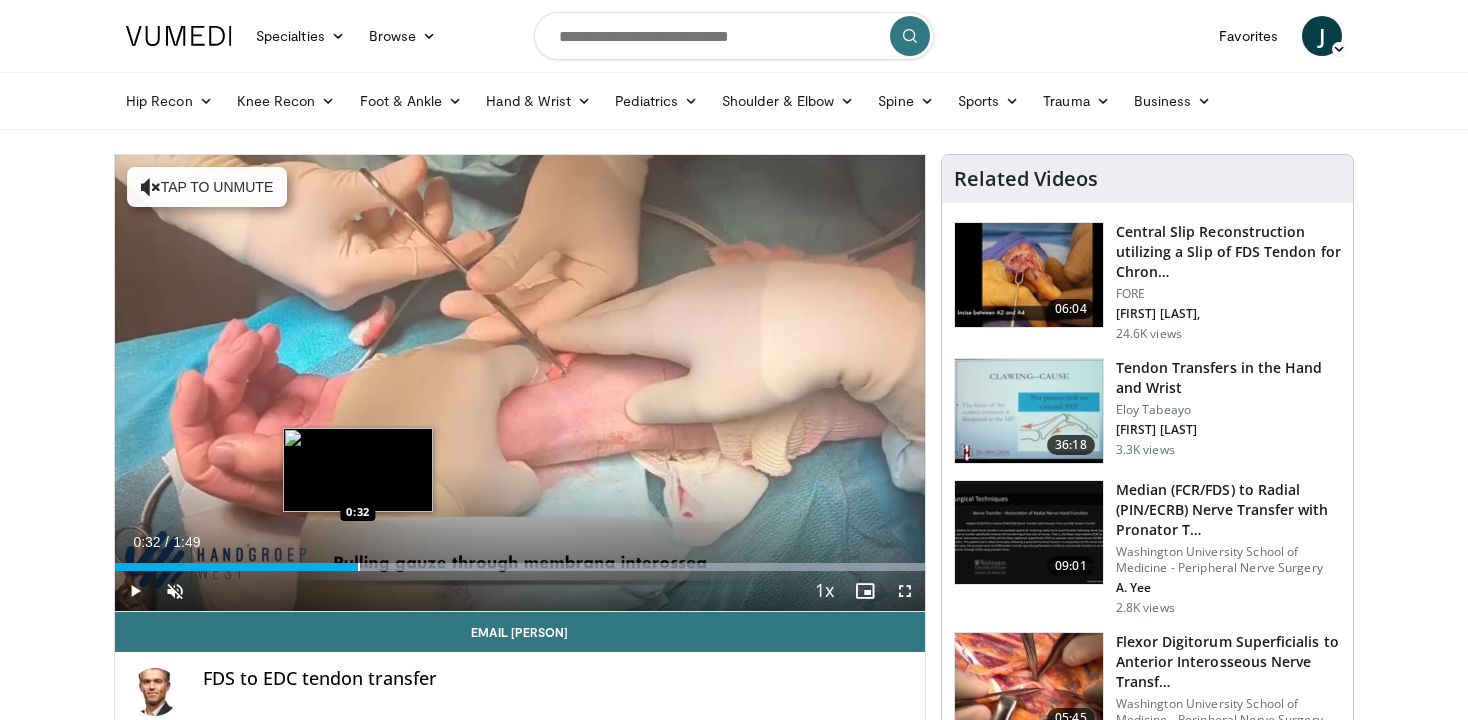 click at bounding box center [359, 567] 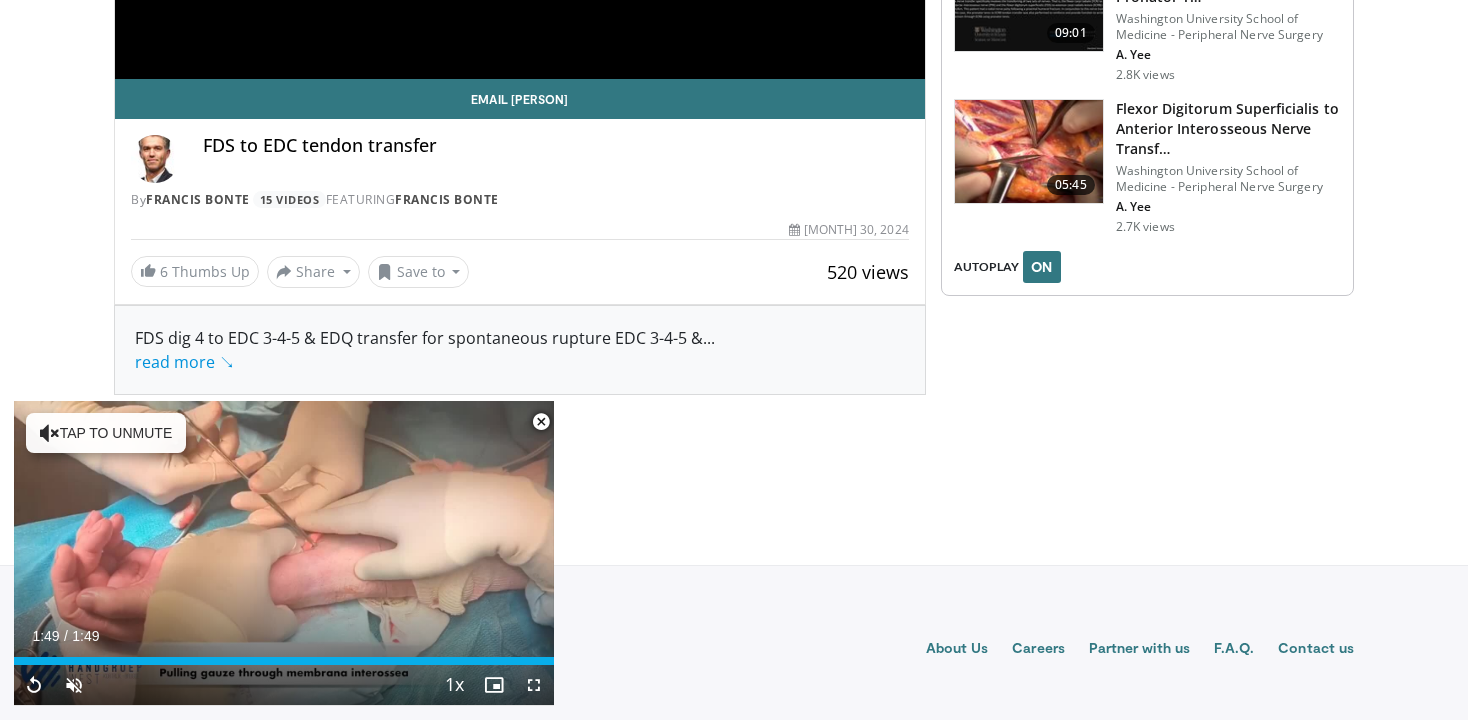 scroll, scrollTop: 534, scrollLeft: 0, axis: vertical 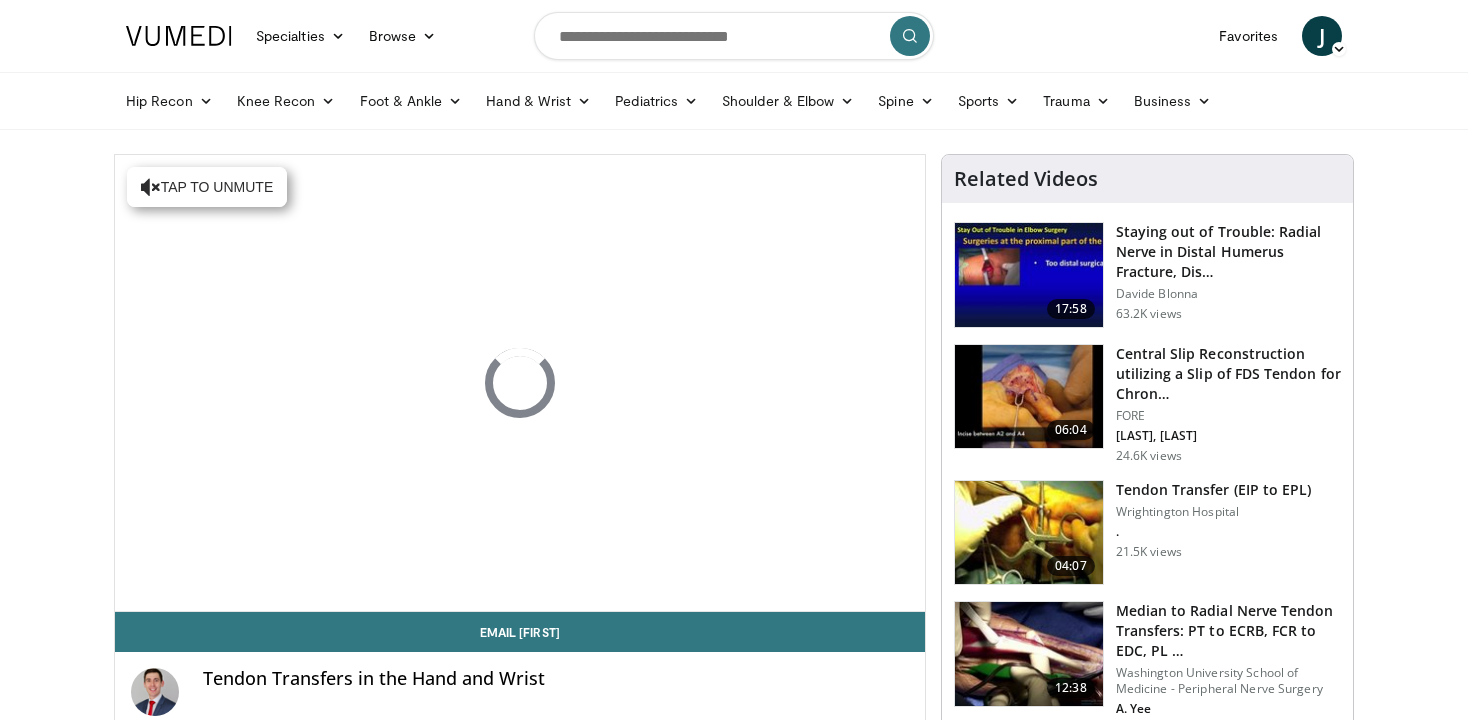 click at bounding box center (1029, 533) 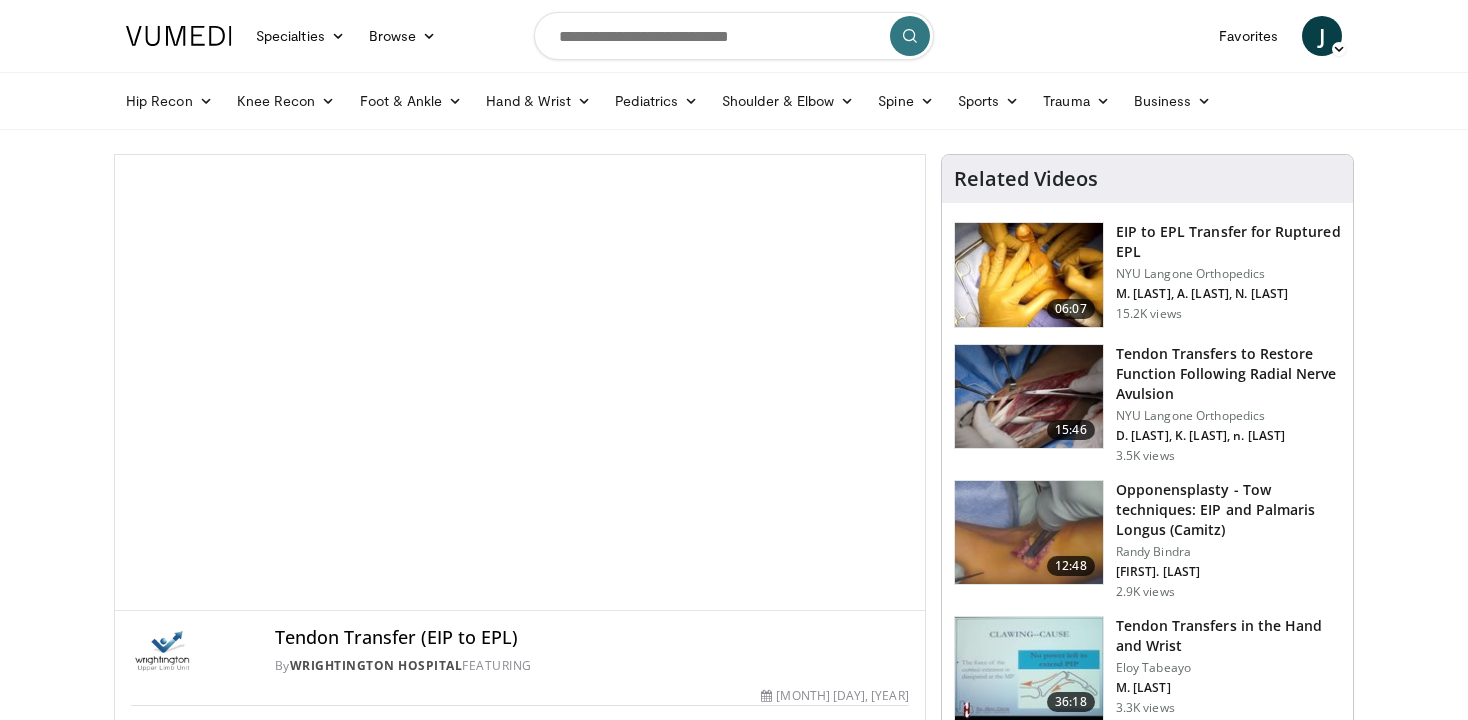 scroll, scrollTop: 0, scrollLeft: 0, axis: both 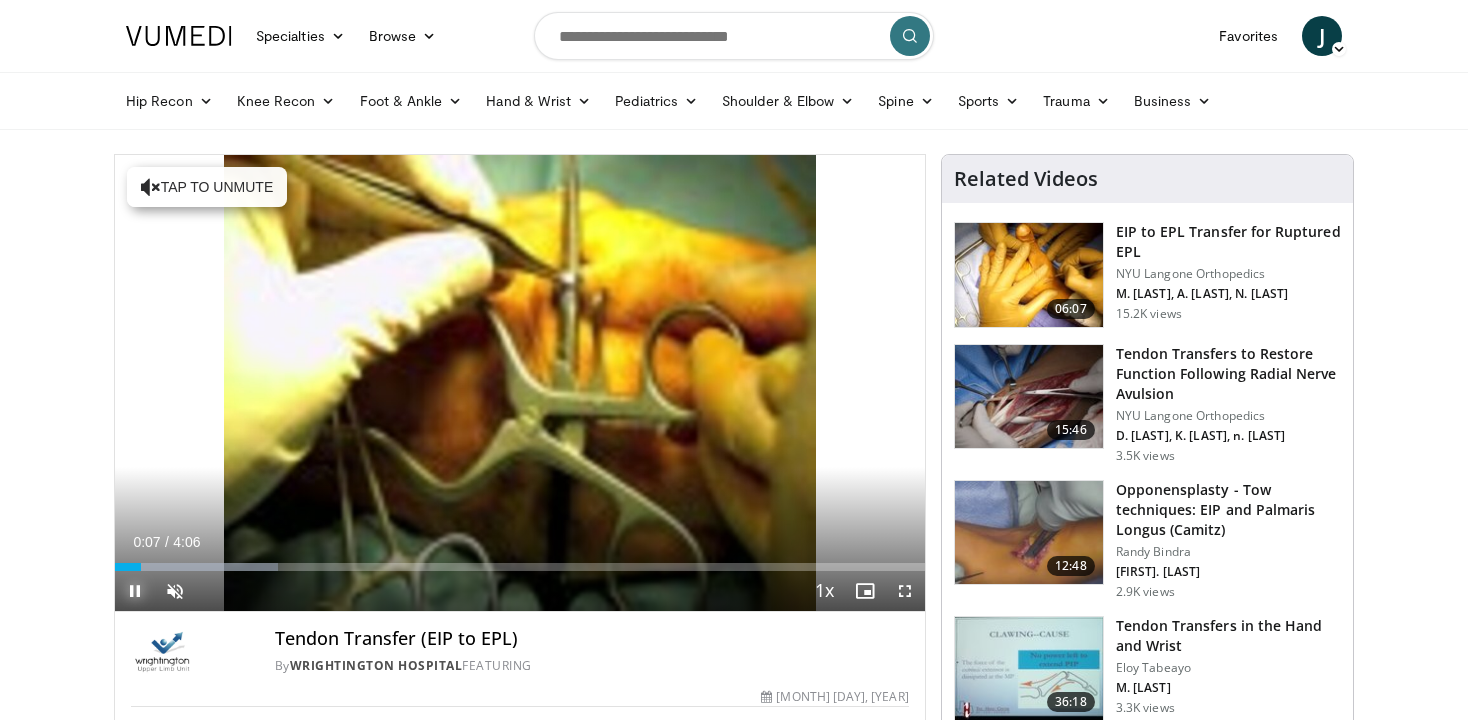 click at bounding box center [135, 591] 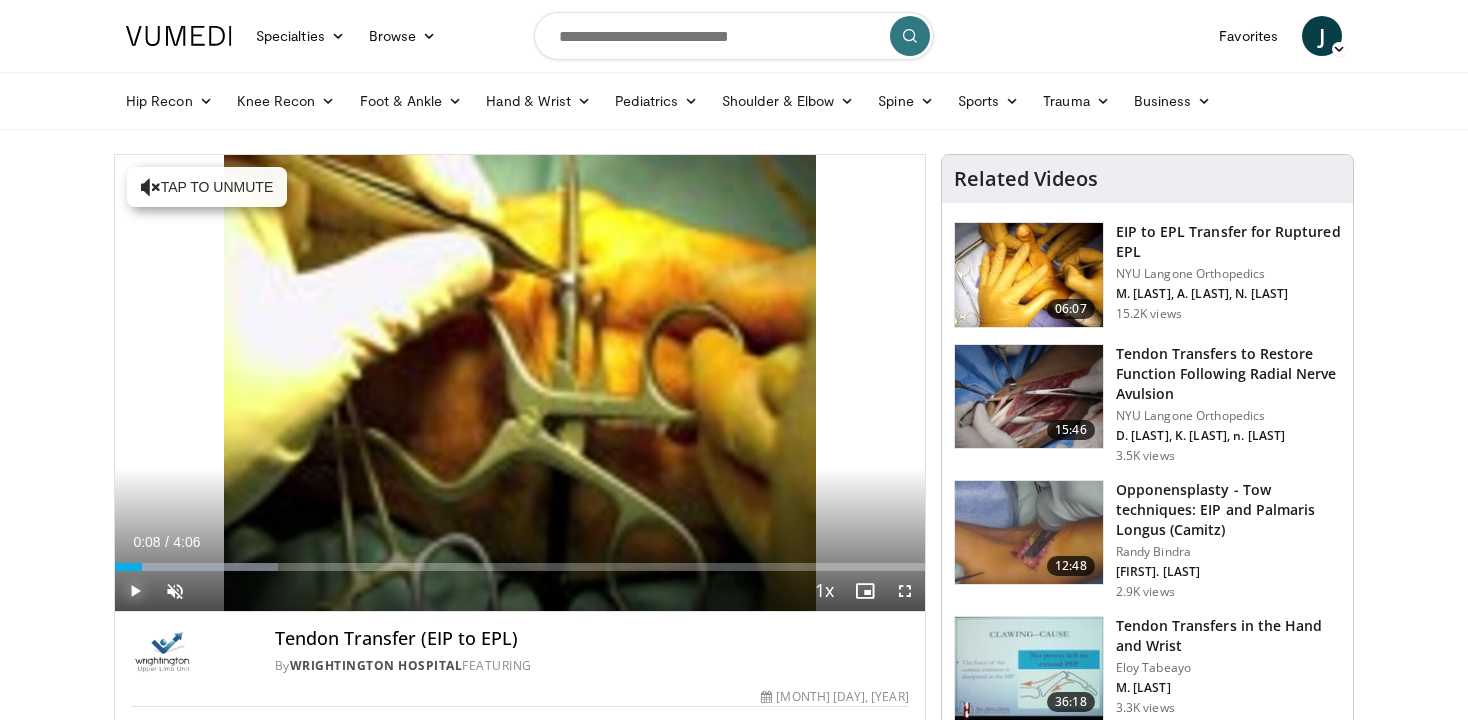 click at bounding box center (135, 591) 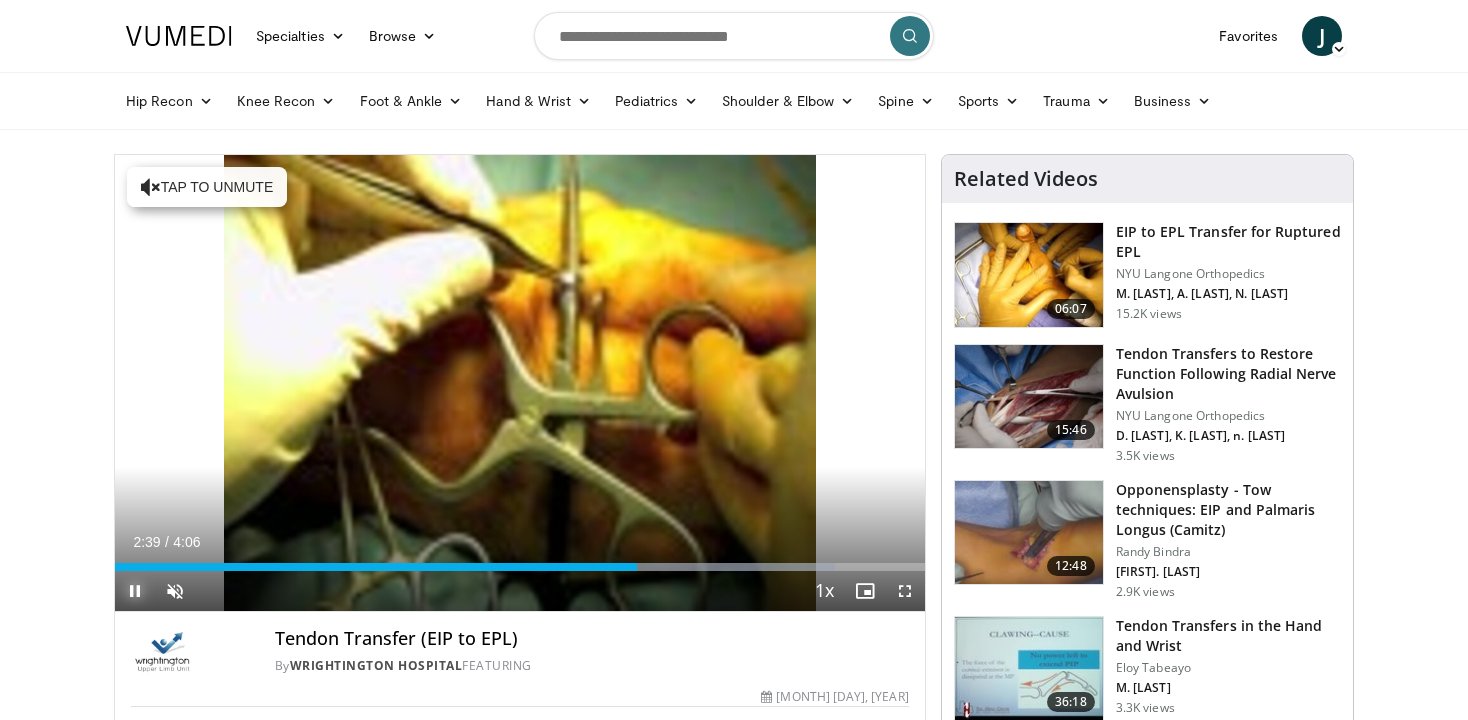 click at bounding box center (135, 591) 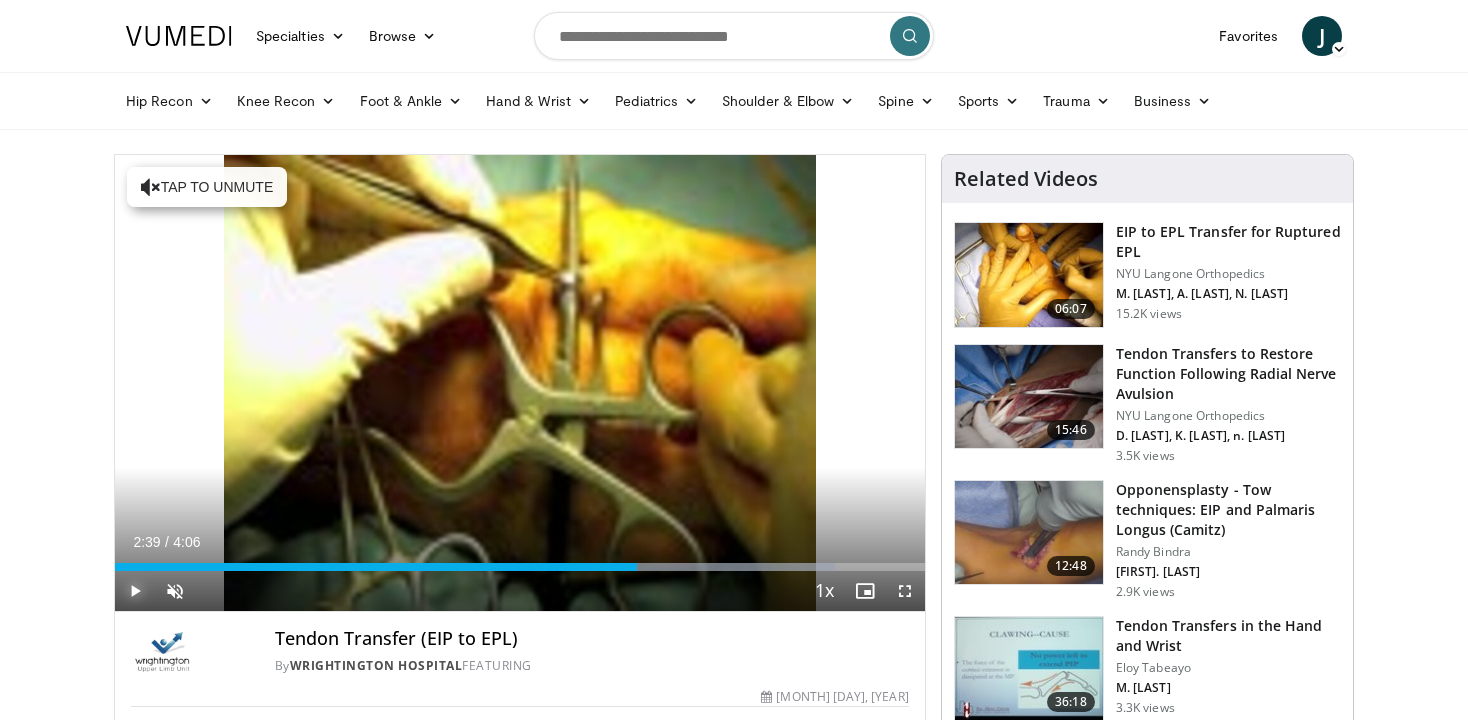 click at bounding box center [135, 591] 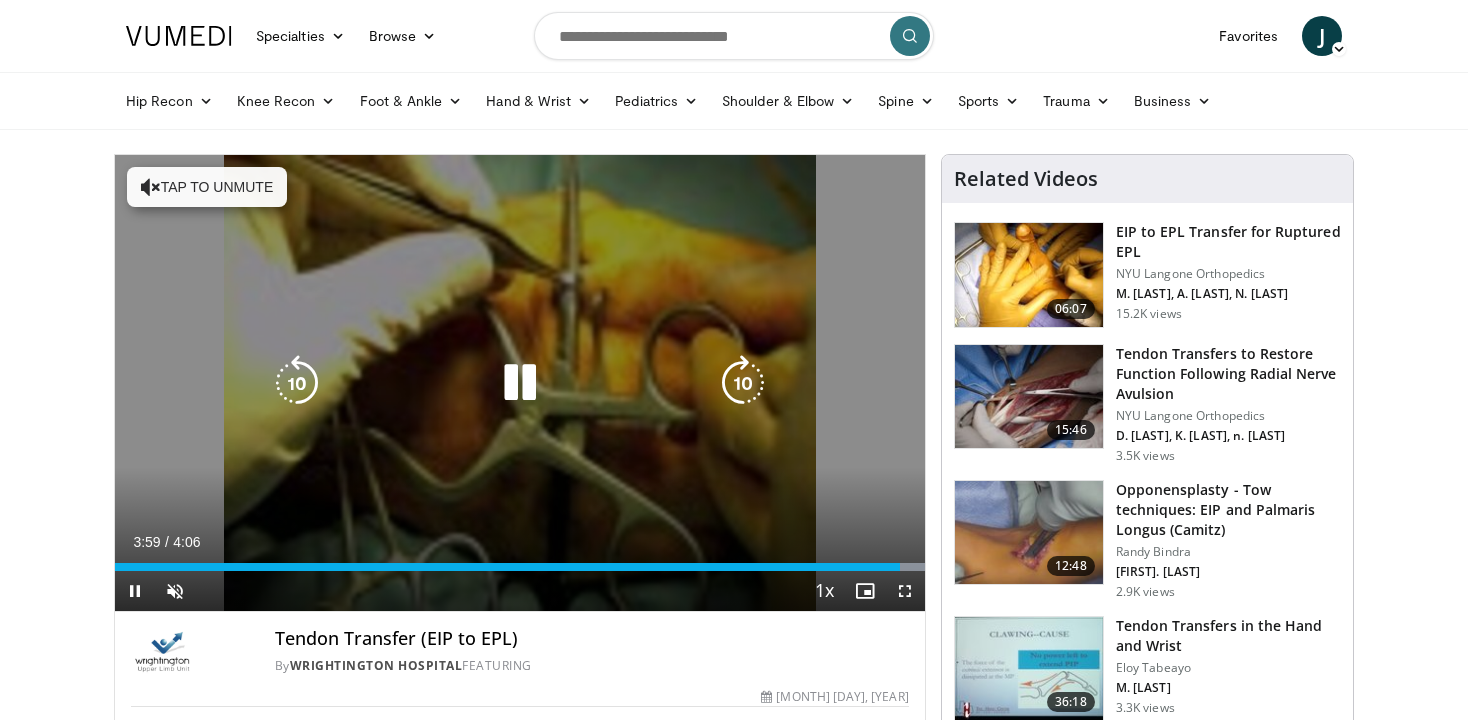 click at bounding box center (520, 383) 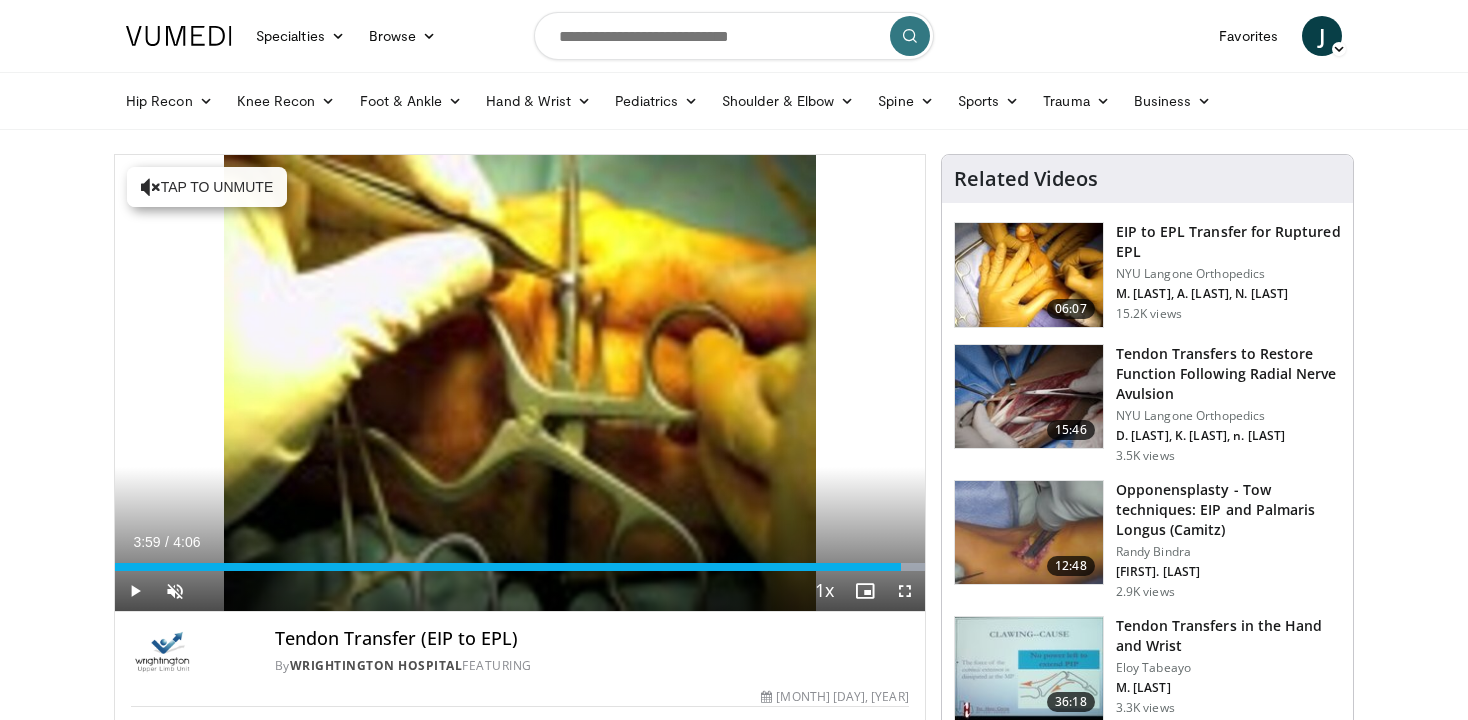 click at bounding box center (1029, 397) 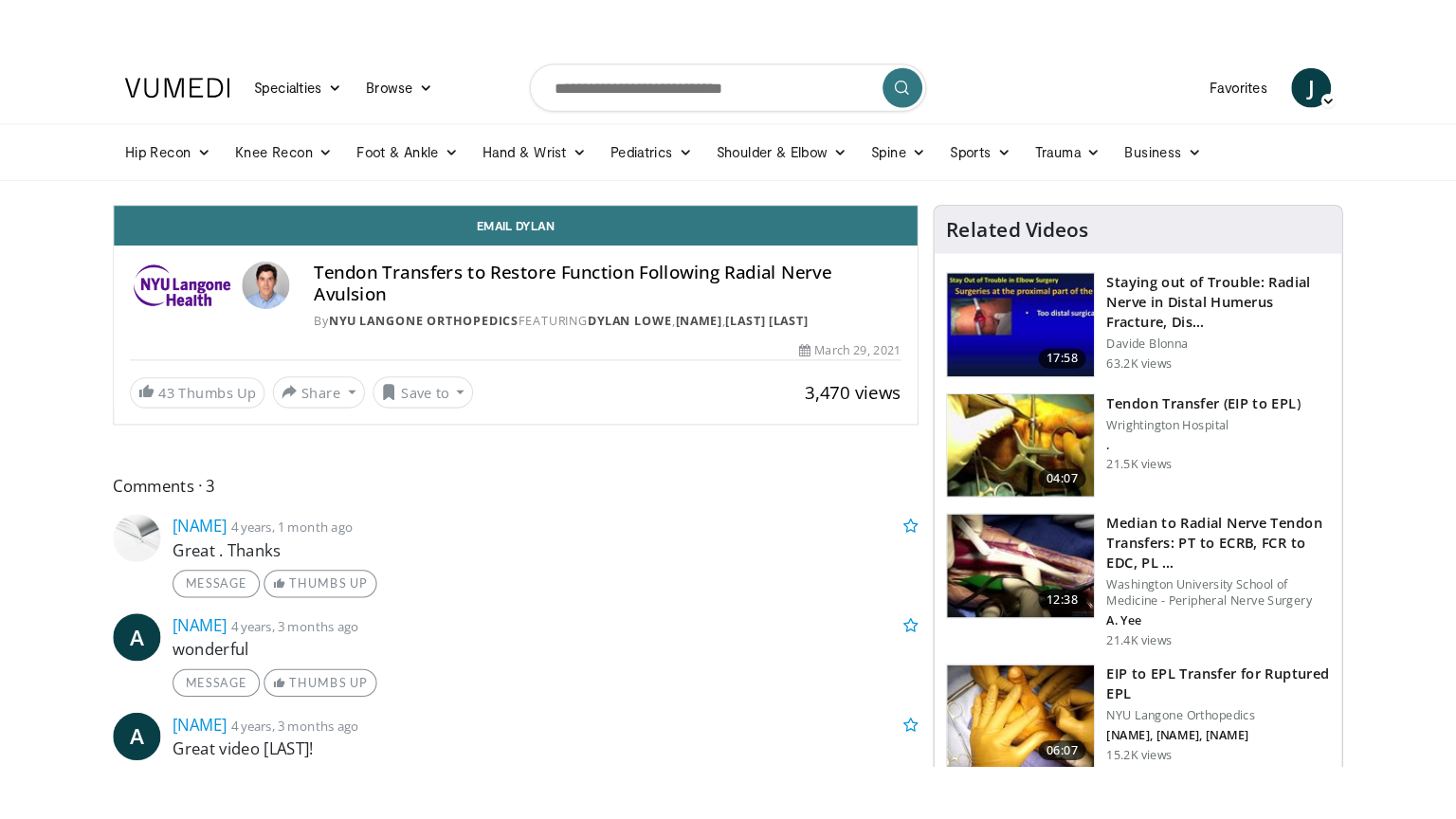 scroll, scrollTop: 0, scrollLeft: 0, axis: both 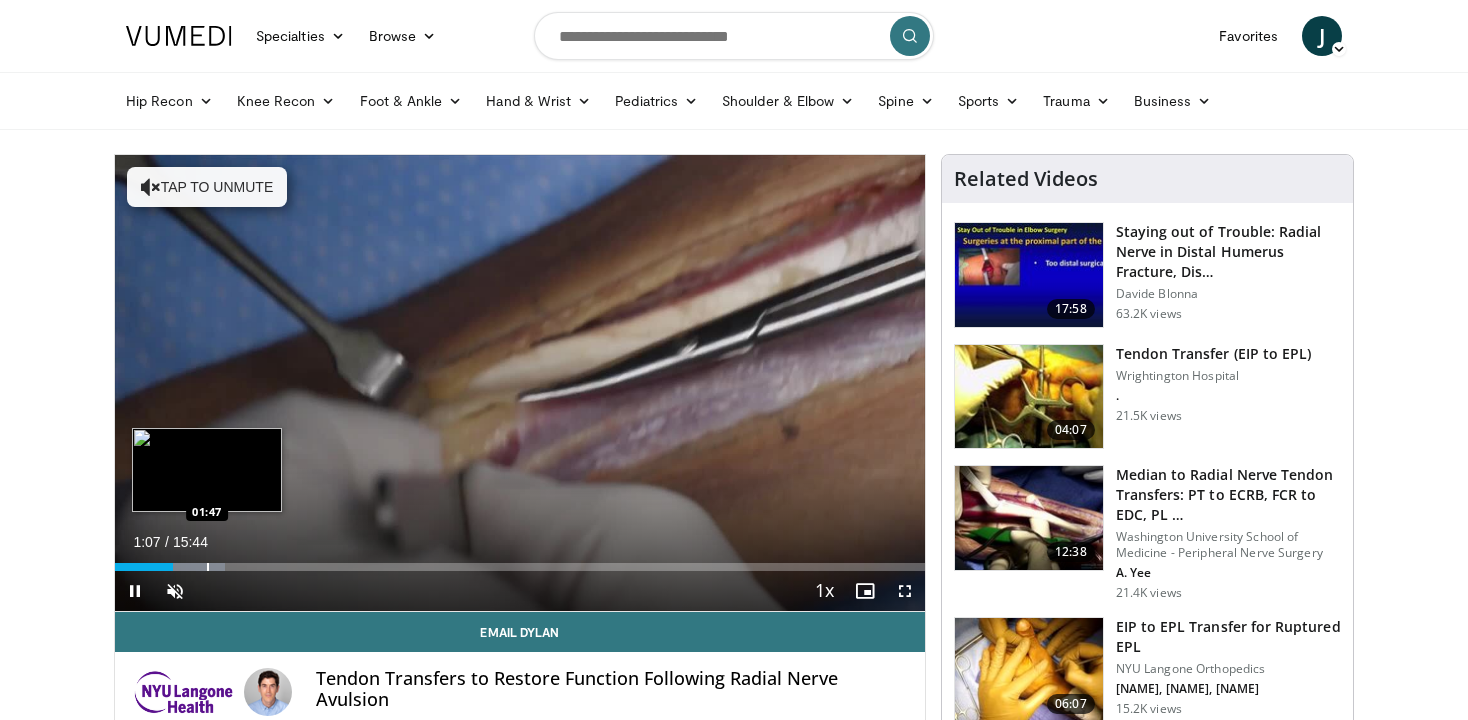 click at bounding box center [208, 567] 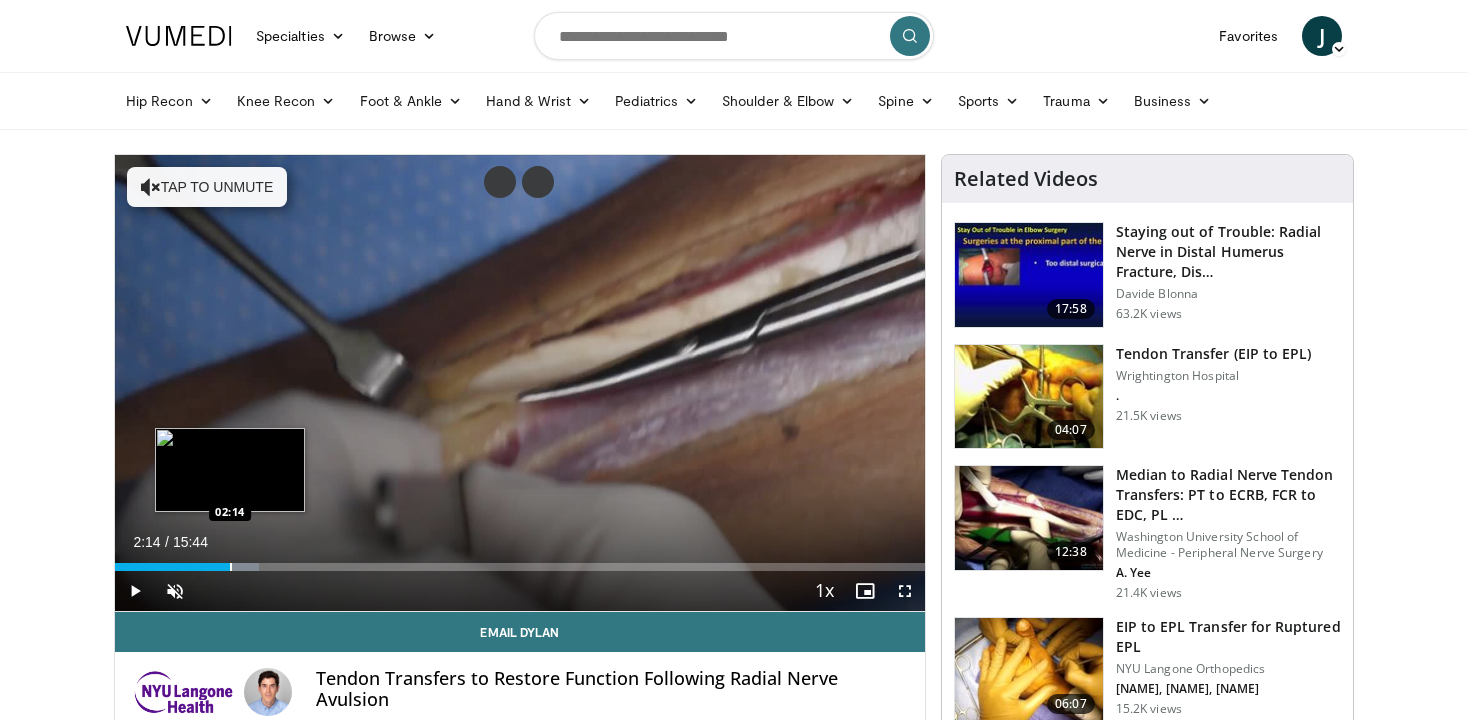 click at bounding box center [231, 567] 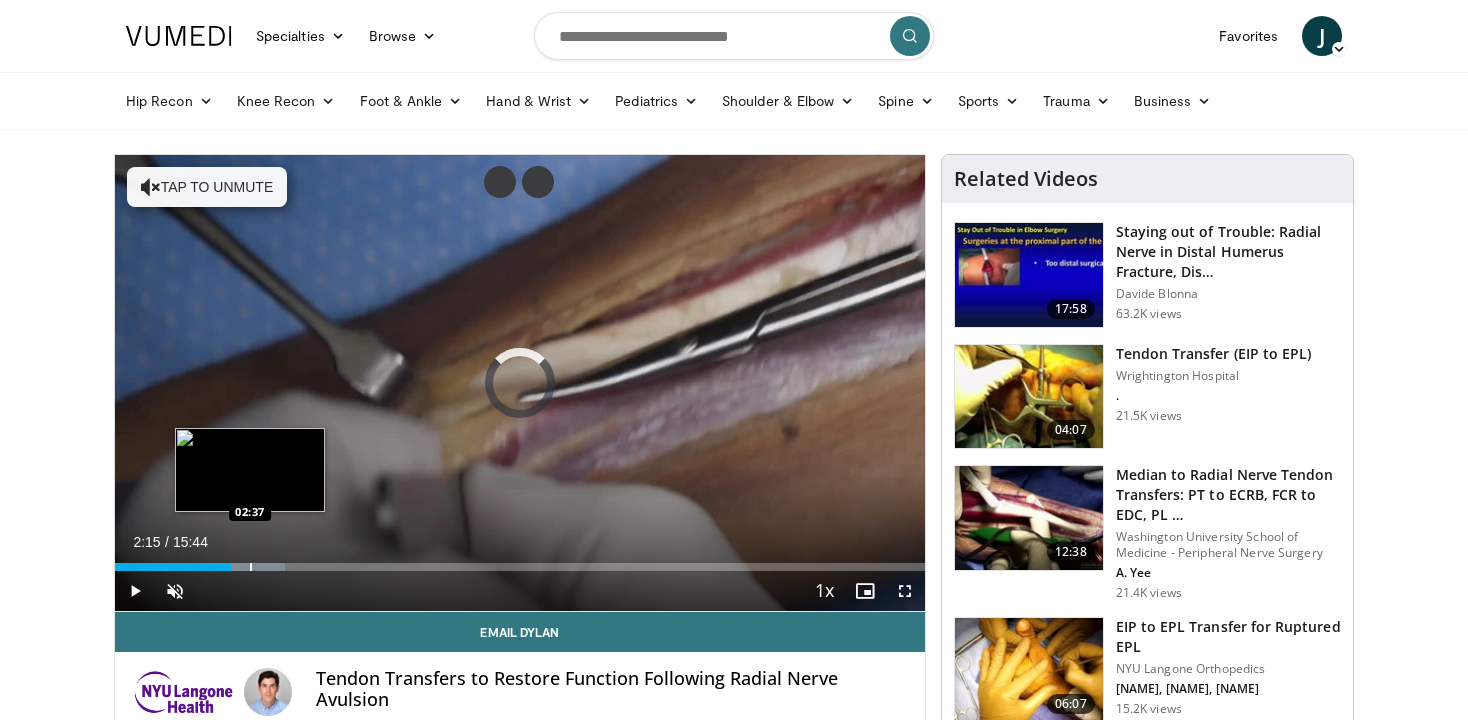 click at bounding box center (251, 567) 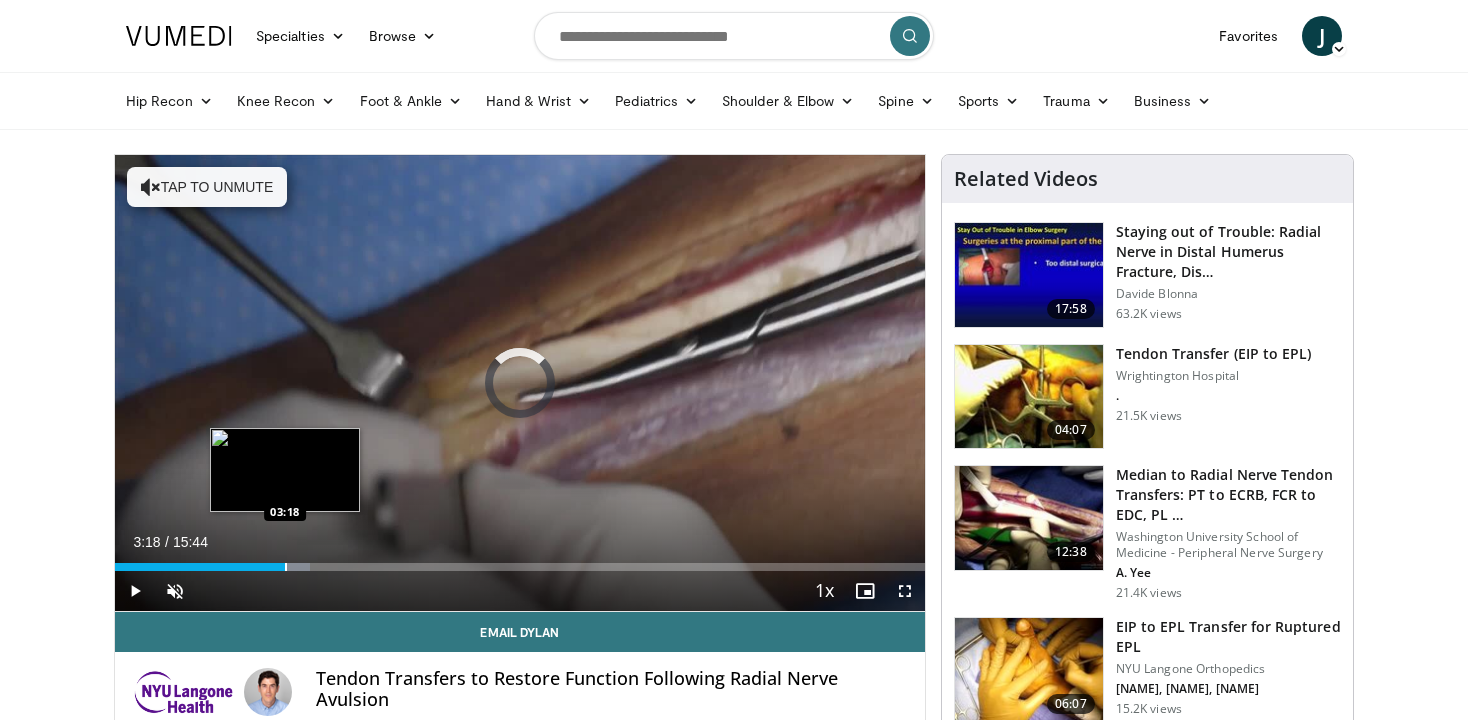 click at bounding box center [286, 567] 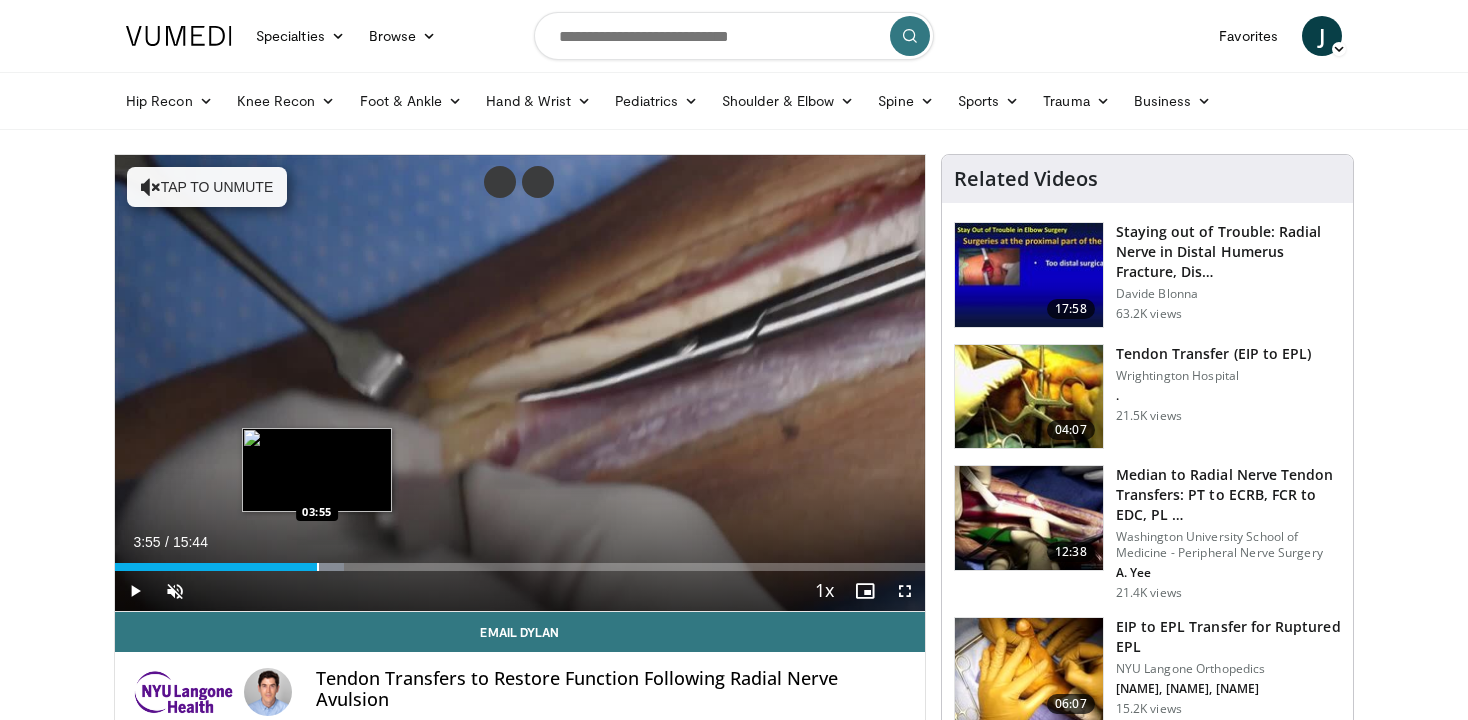 click at bounding box center (318, 567) 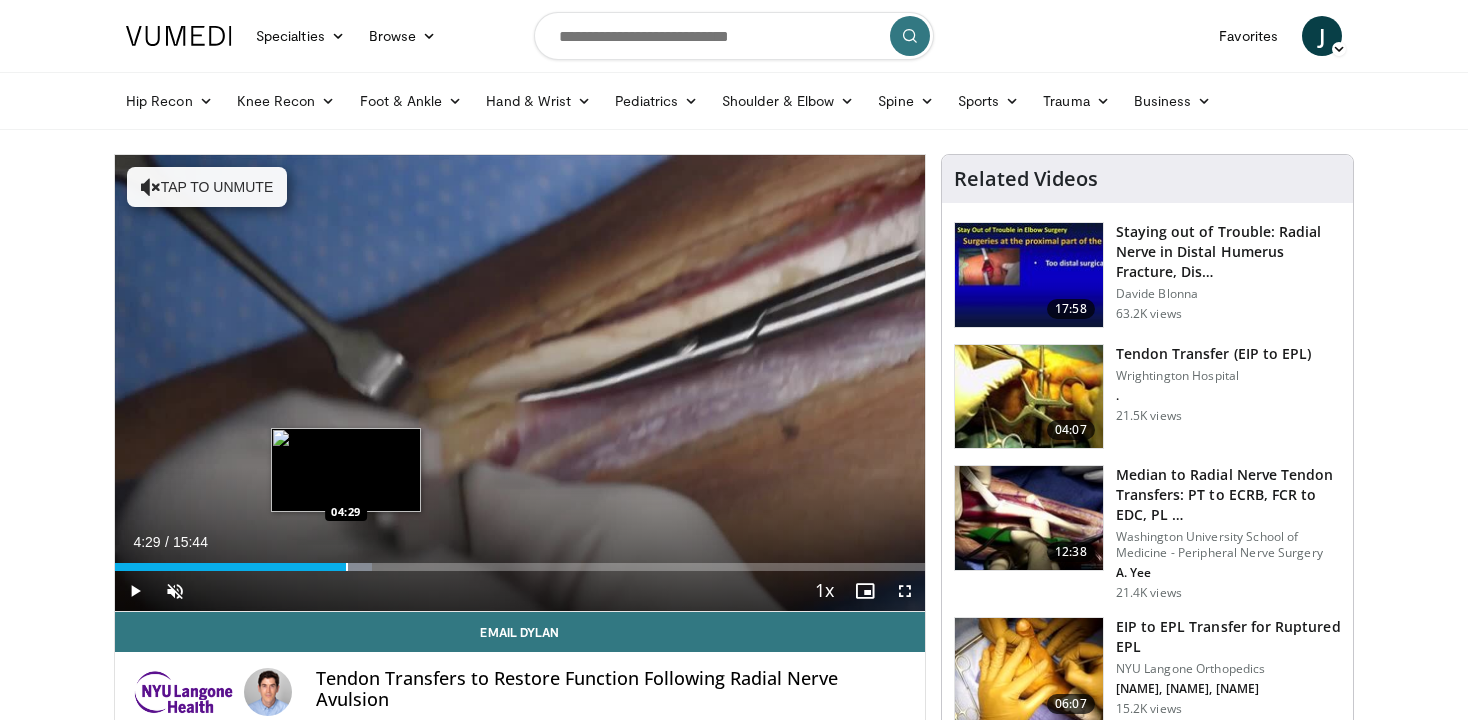click at bounding box center [347, 567] 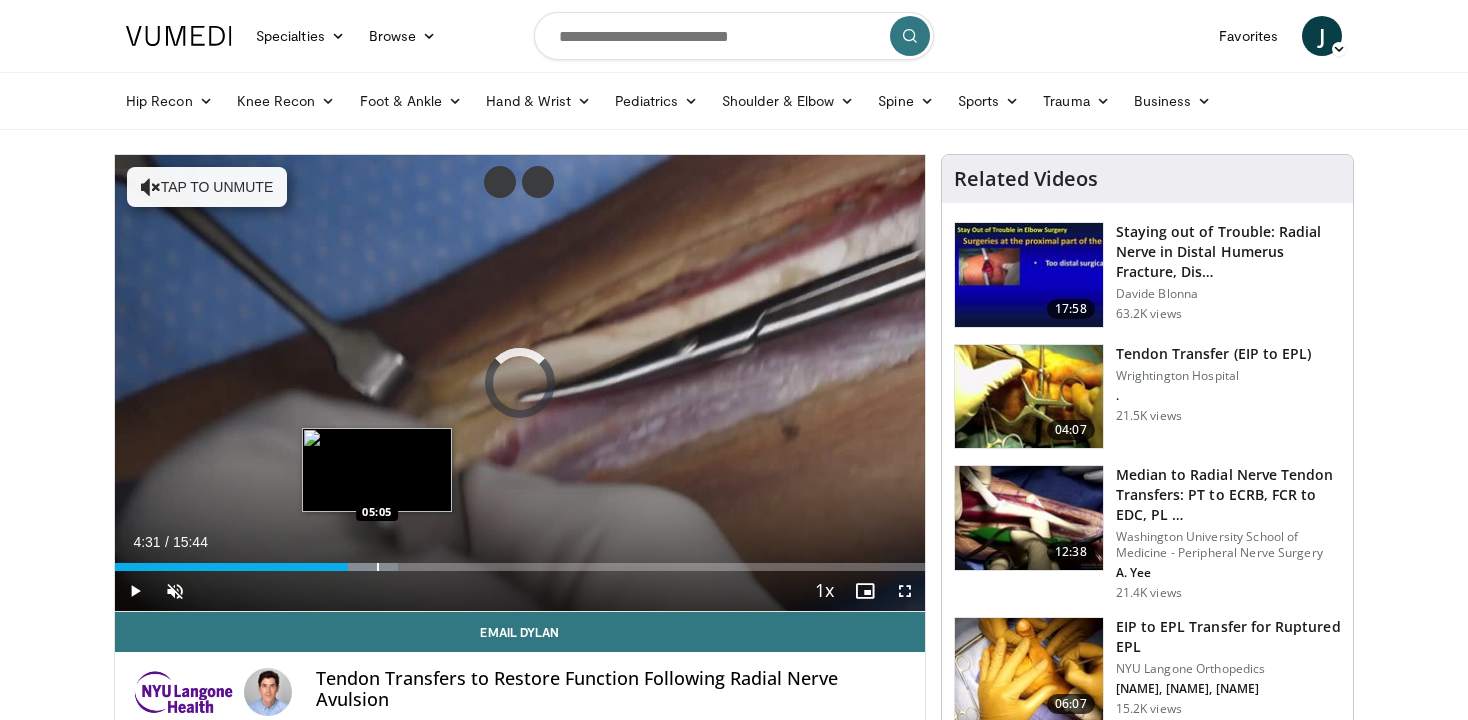 click at bounding box center [378, 567] 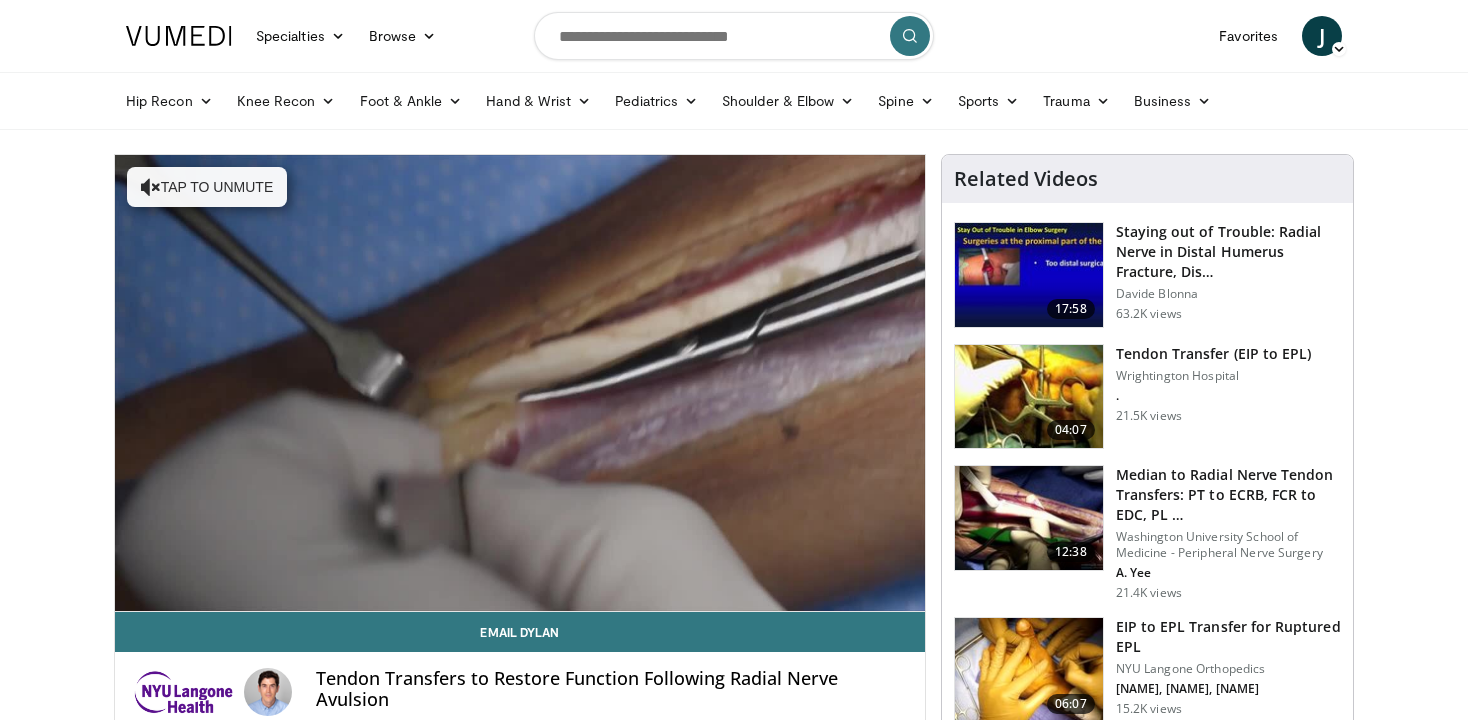 click on "Specialties
Adult & Family Medicine
Allergy, Asthma, Immunology
Anesthesiology
Cardiology
Dental
Dermatology
Endocrinology
Gastroenterology & Hepatology
General Surgery
Hematology & Oncology
Infectious Disease
Nephrology
Neurology
Neurosurgery
Obstetrics & Gynecology
Ophthalmology
Oral Maxillofacial
Orthopaedics
Otolaryngology
Pediatrics
Plastic Surgery
Podiatry
Psychiatry
Pulmonology
Radiation Oncology
Radiology
Rheumatology
Urology" at bounding box center [734, 1521] 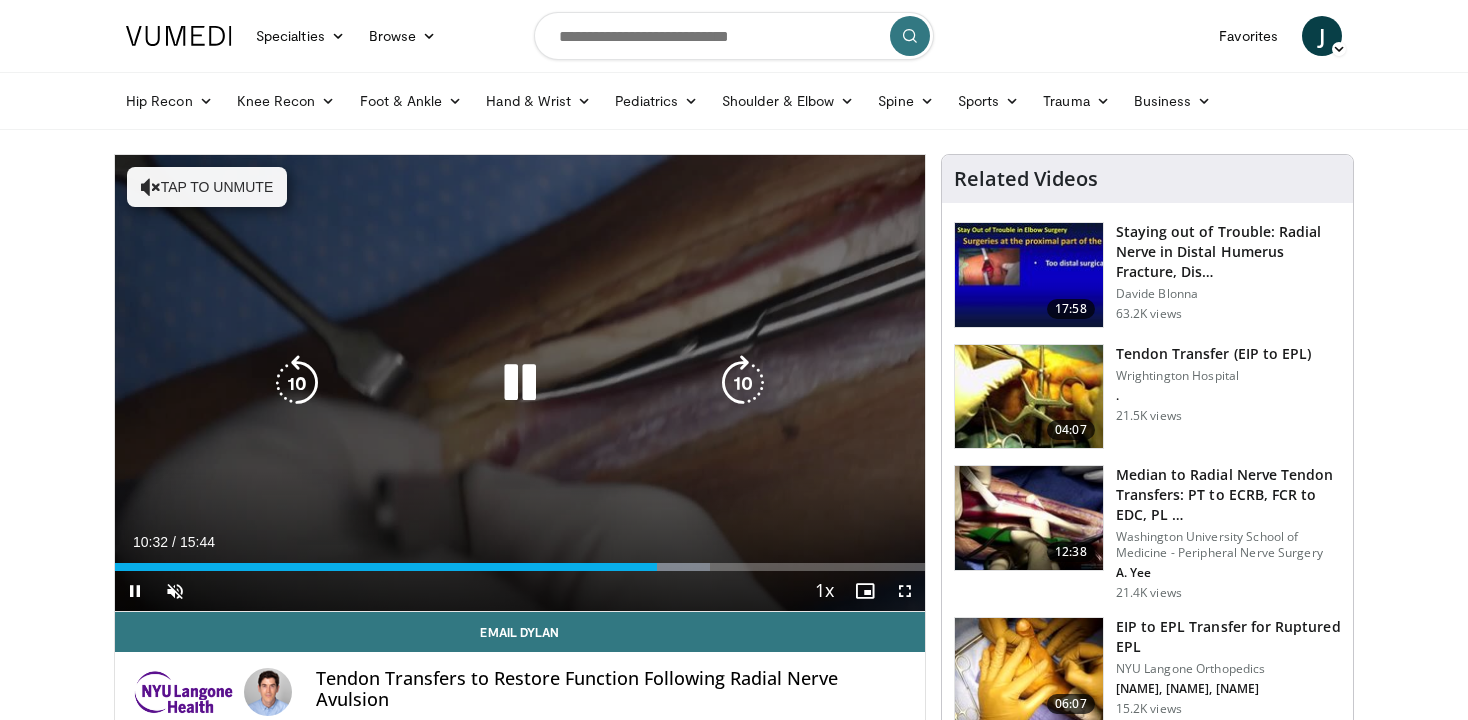 click at bounding box center (520, 383) 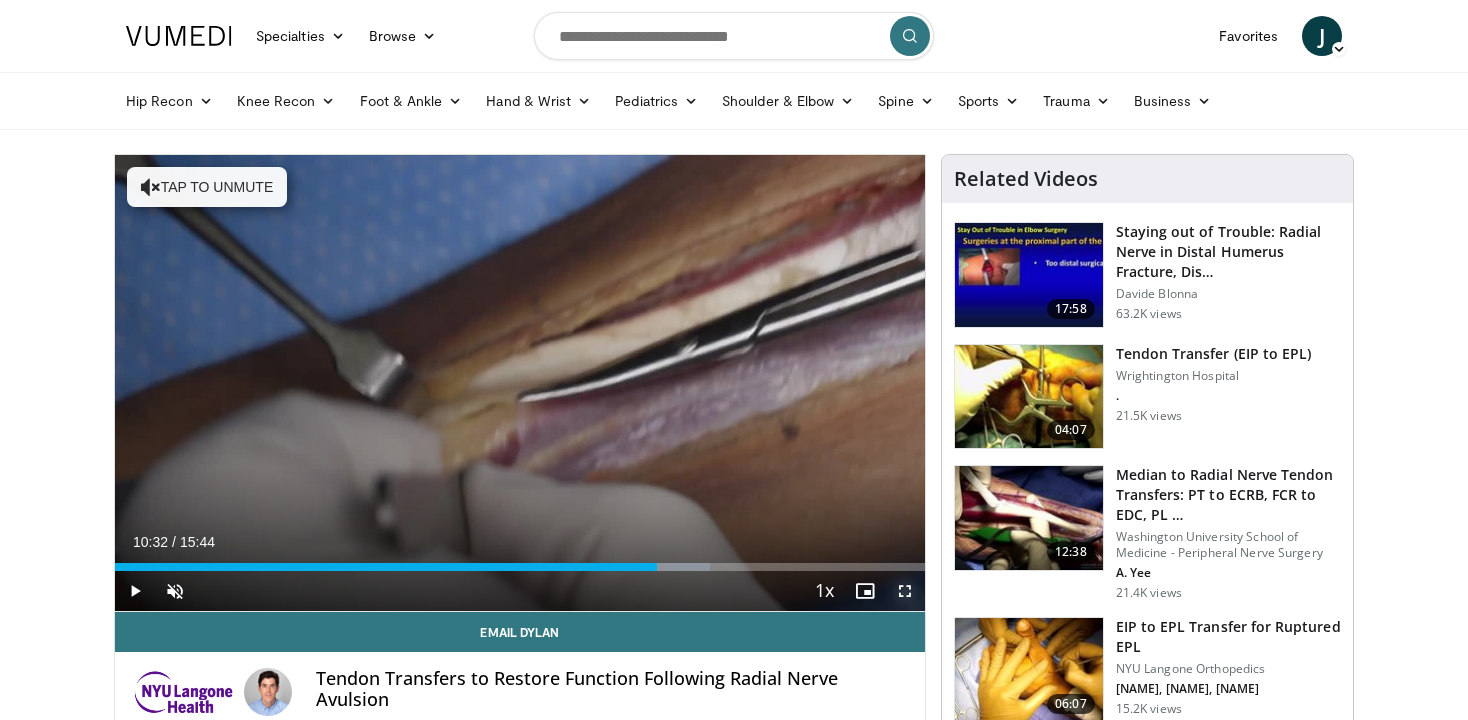click at bounding box center (905, 591) 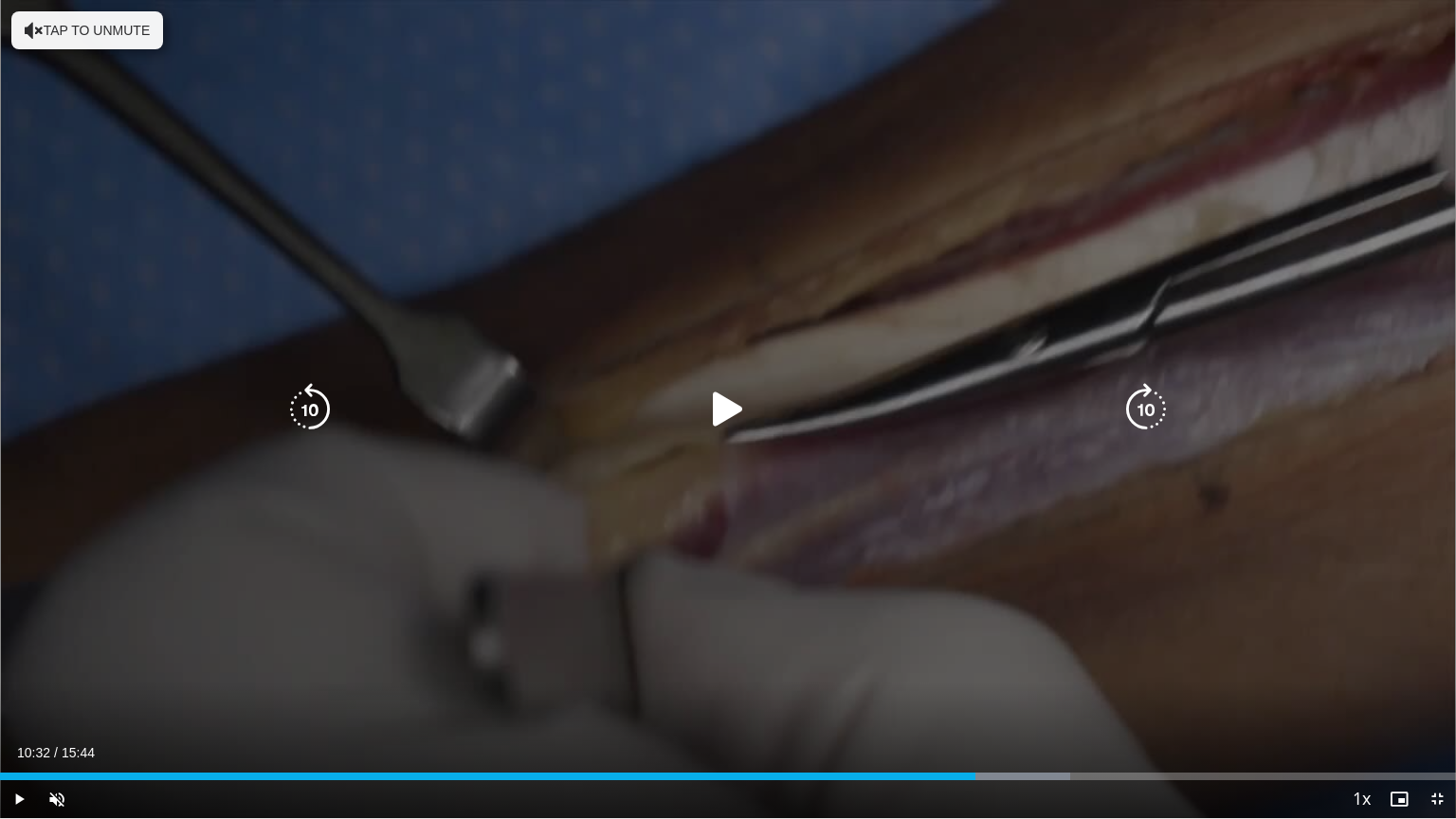 click at bounding box center [34, 30] 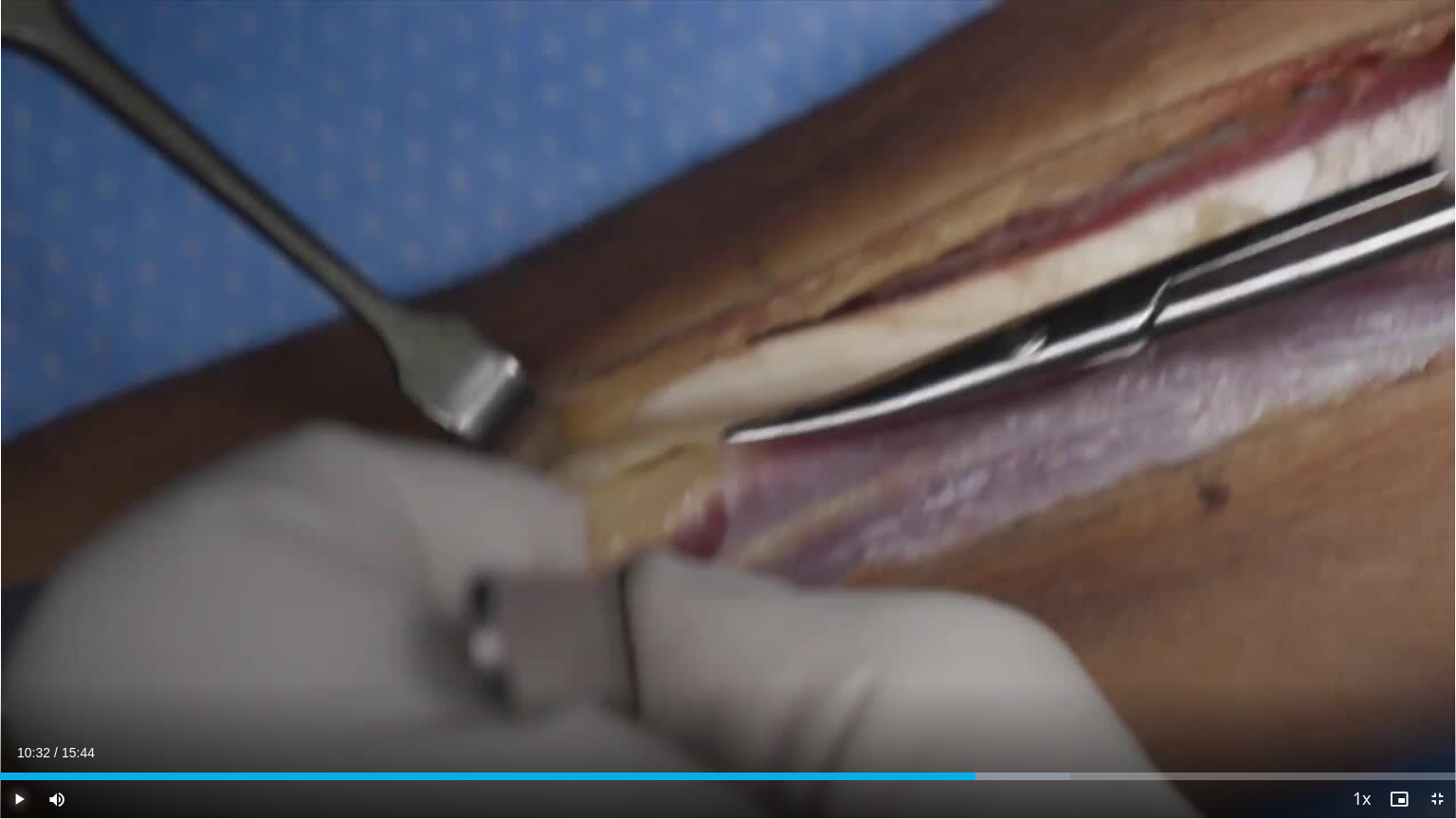 click at bounding box center (19, 799) 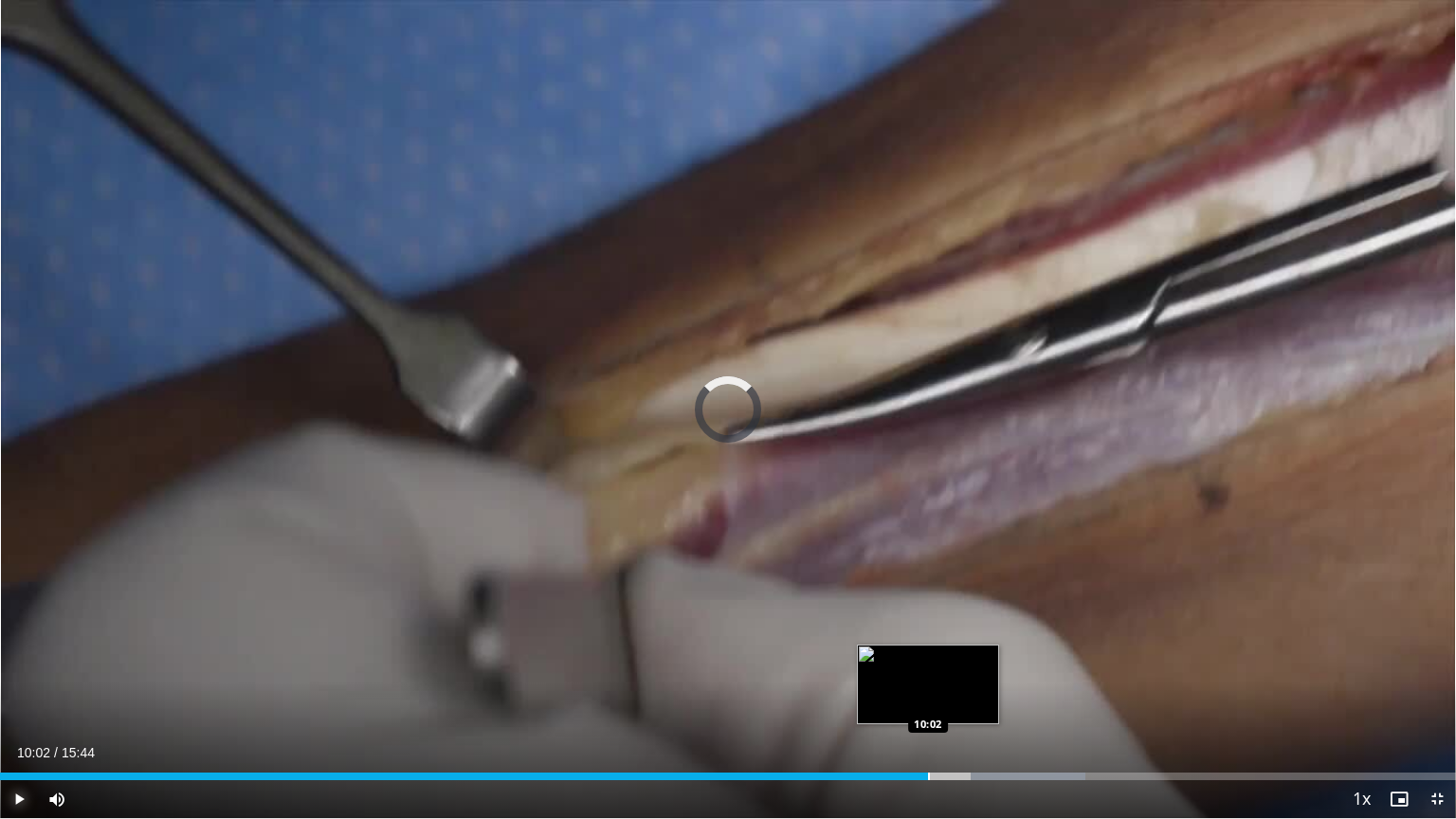 click at bounding box center (929, 776) 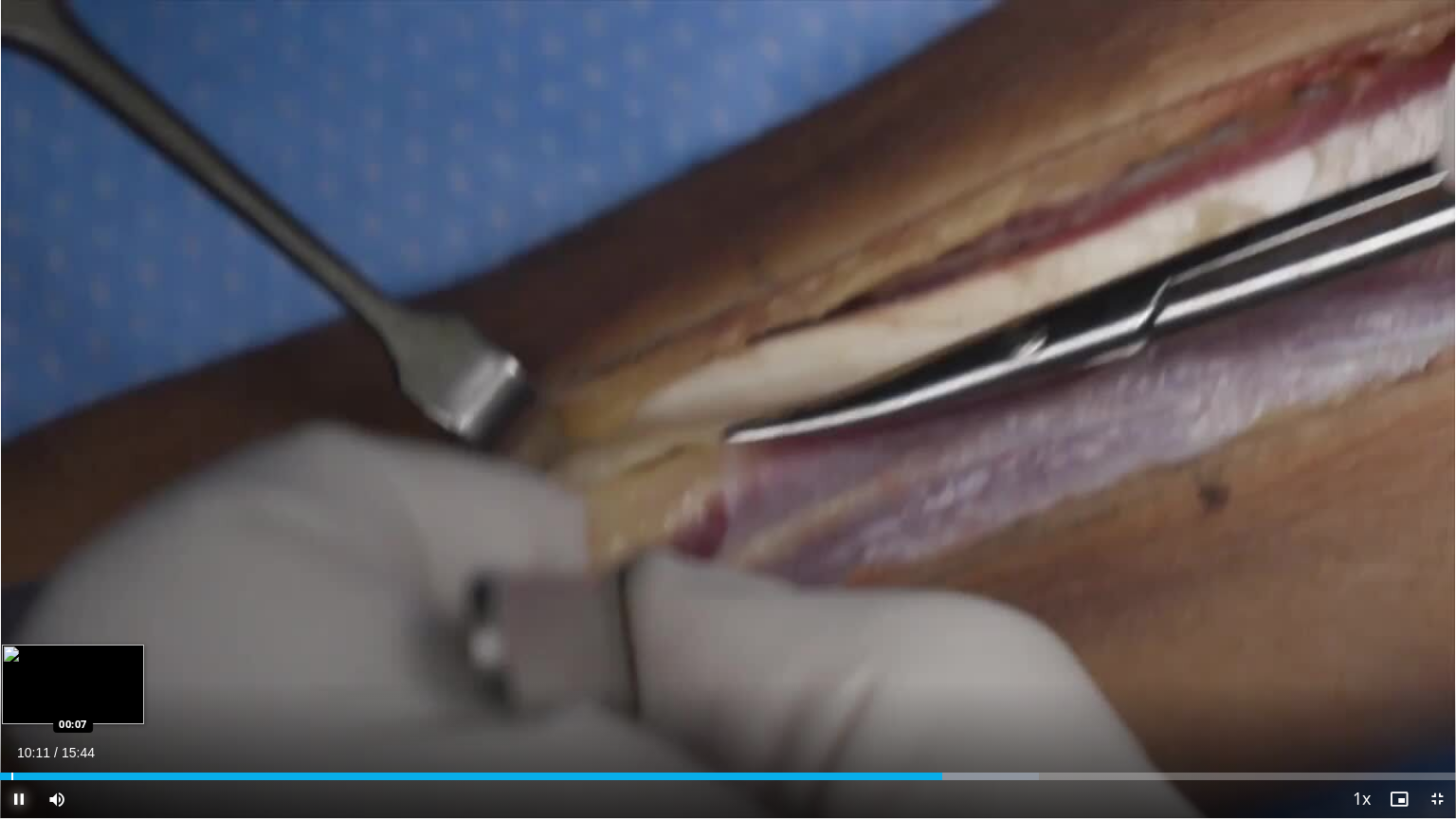 click on "Loaded :  71.38% 10:11 00:07" at bounding box center [728, 771] 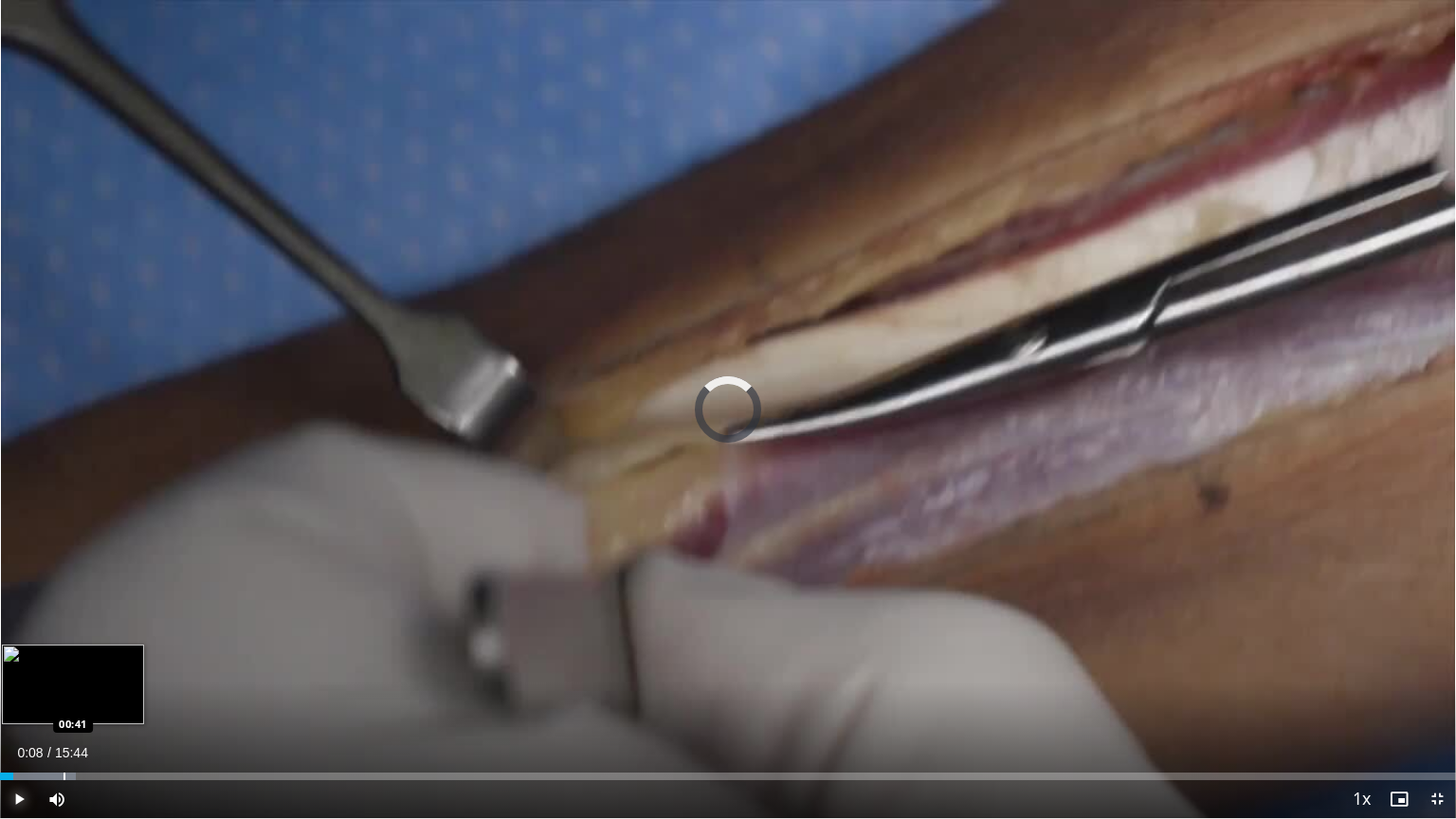 click at bounding box center [64, 776] 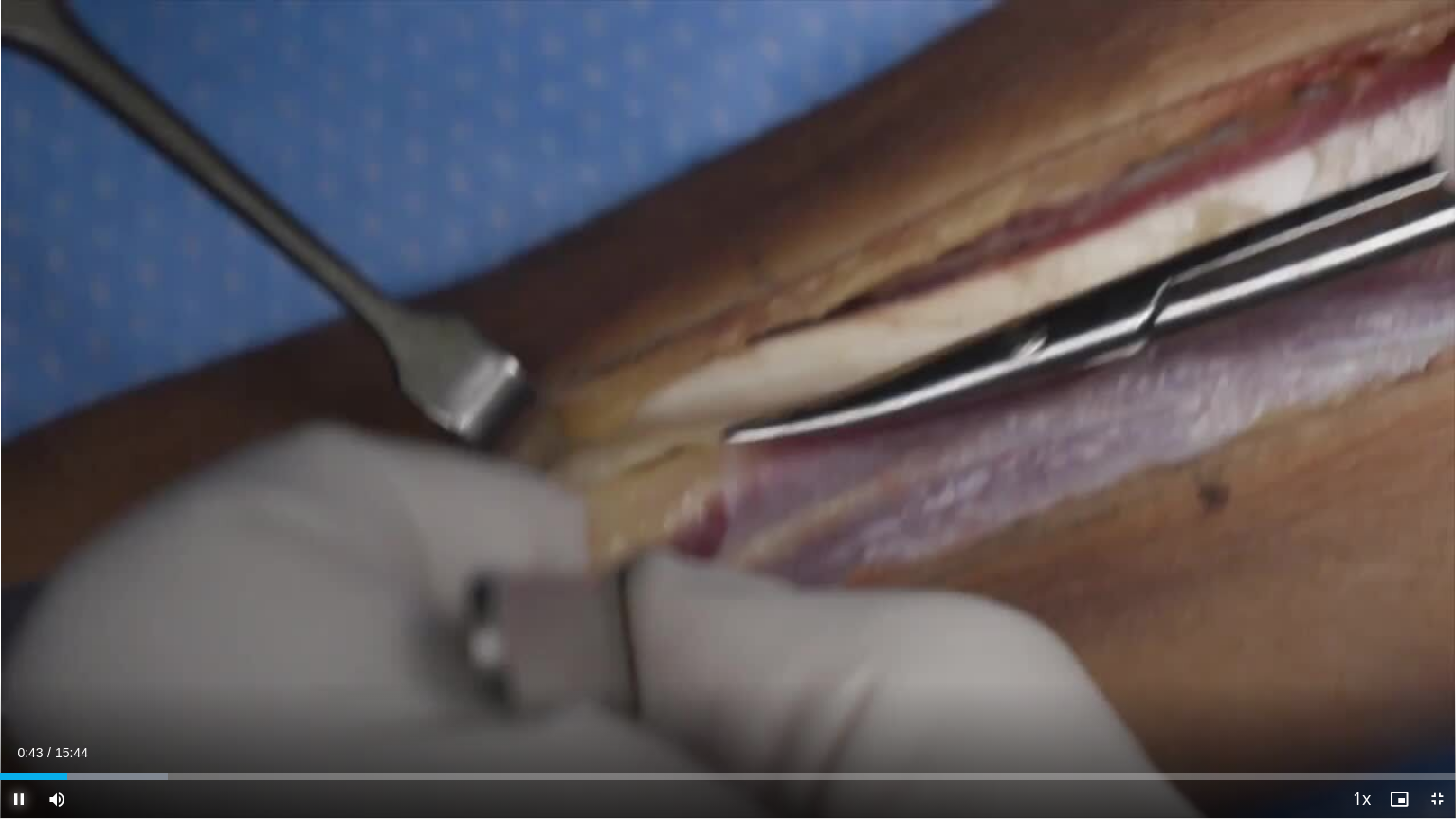 click at bounding box center (19, 799) 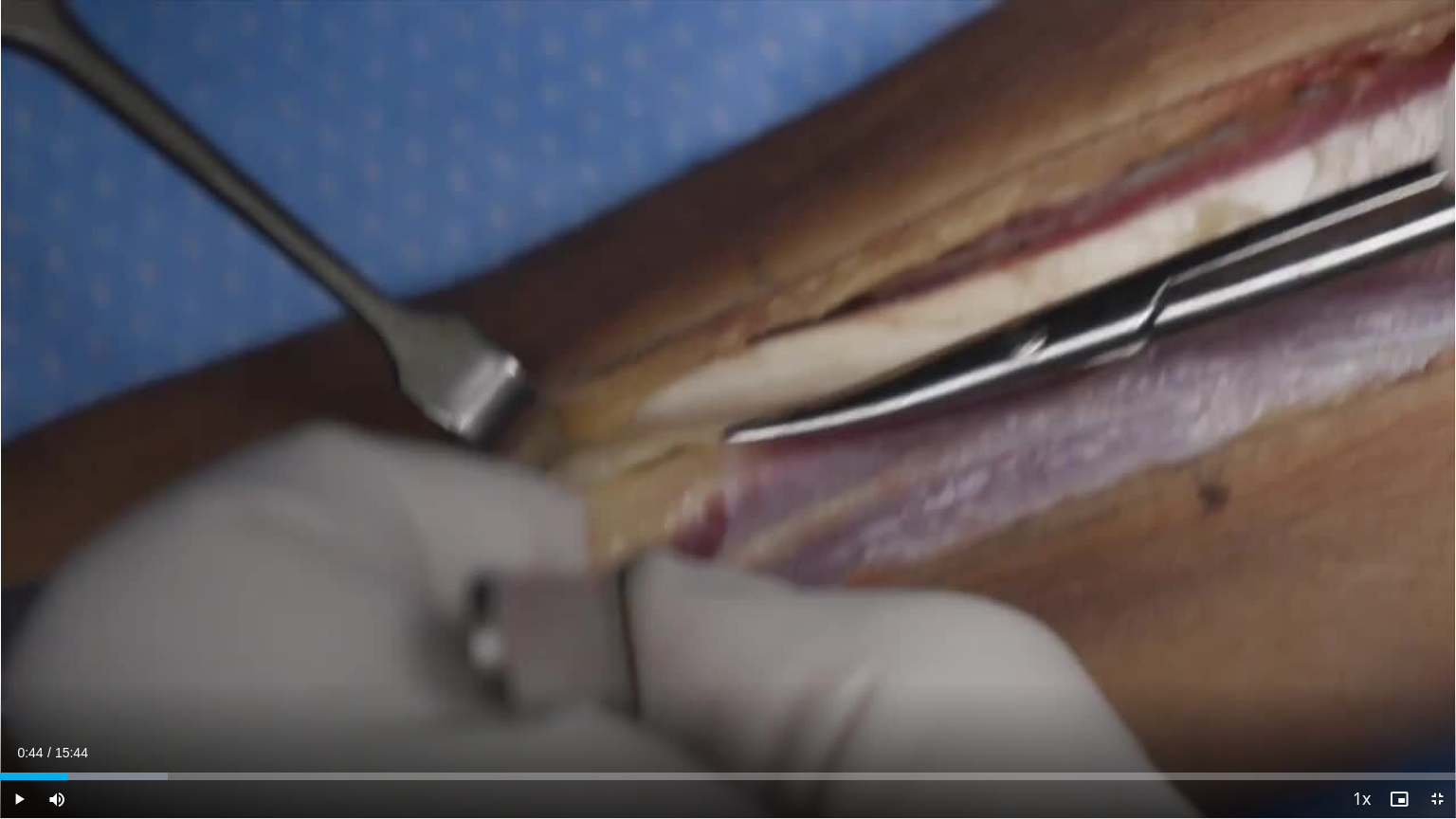 click on "**********" at bounding box center [728, 410] 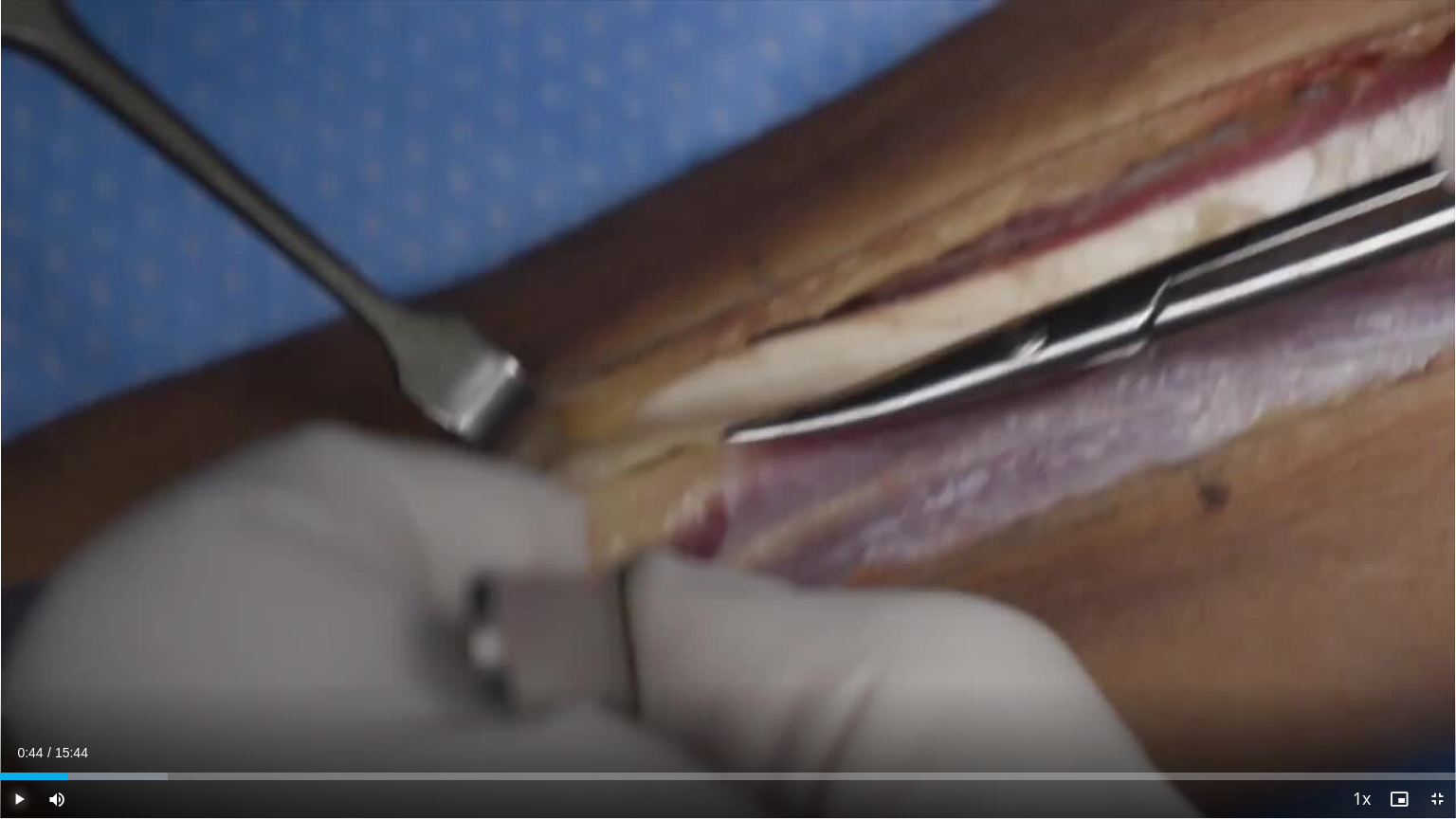 click at bounding box center (19, 799) 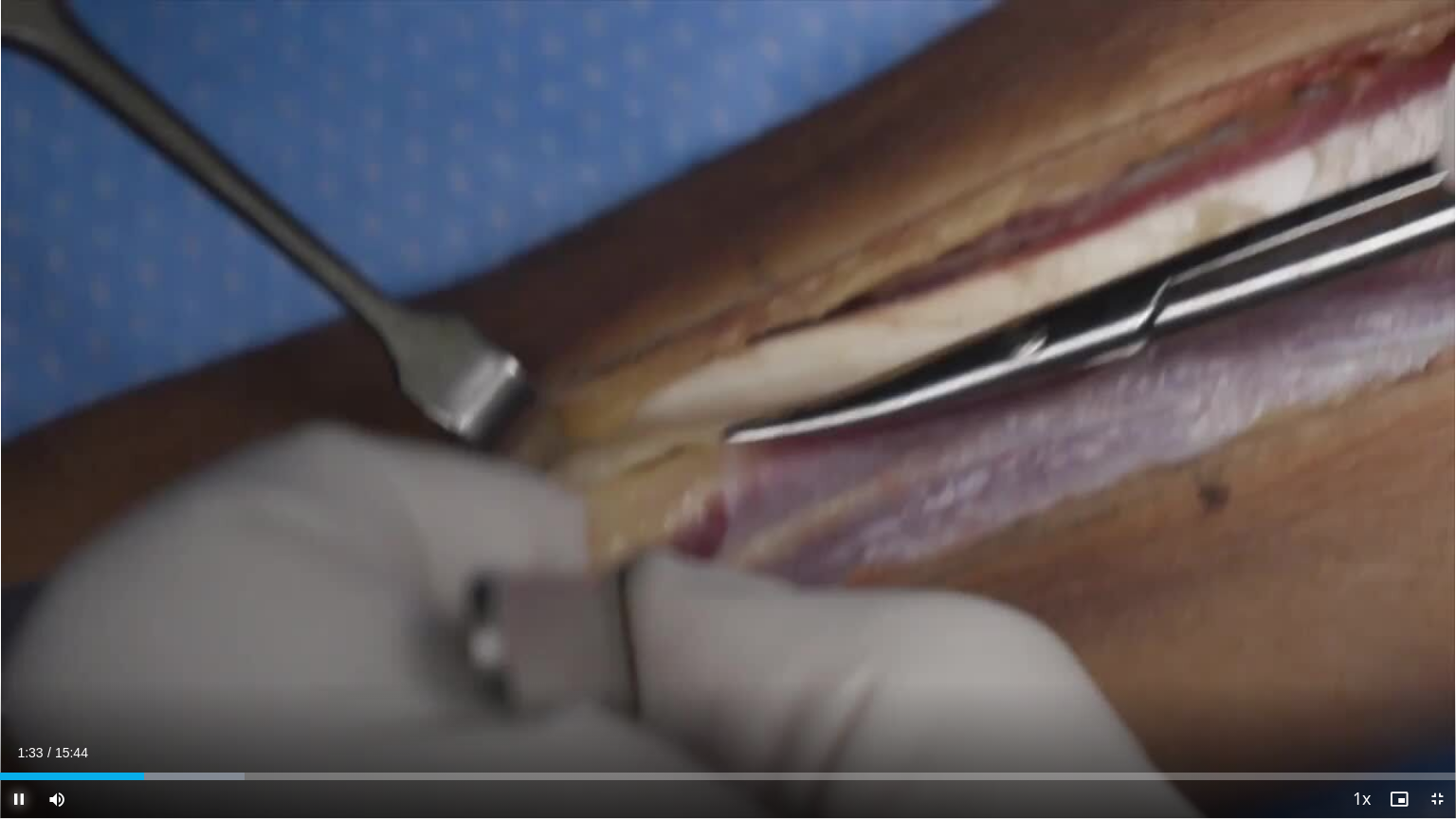 click at bounding box center (19, 799) 